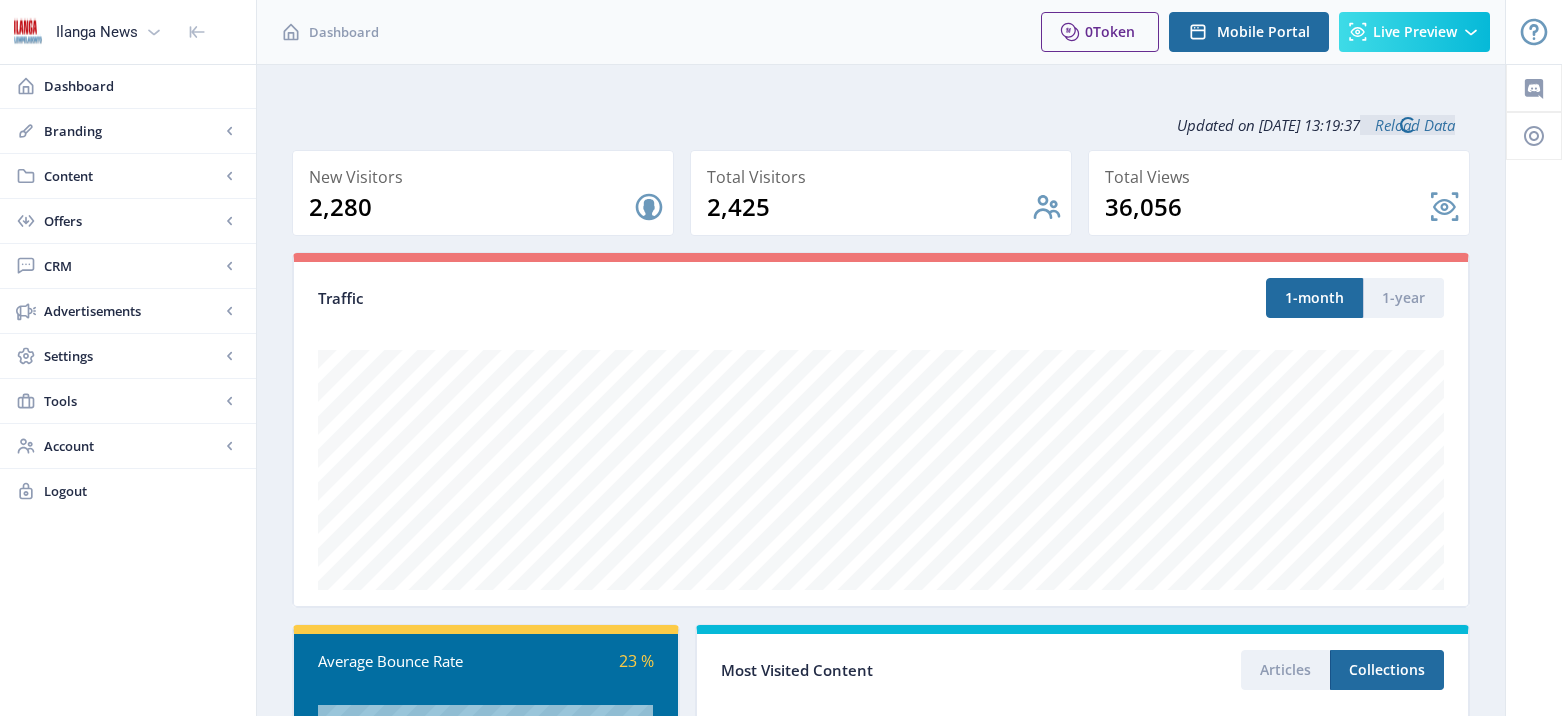scroll, scrollTop: 0, scrollLeft: 0, axis: both 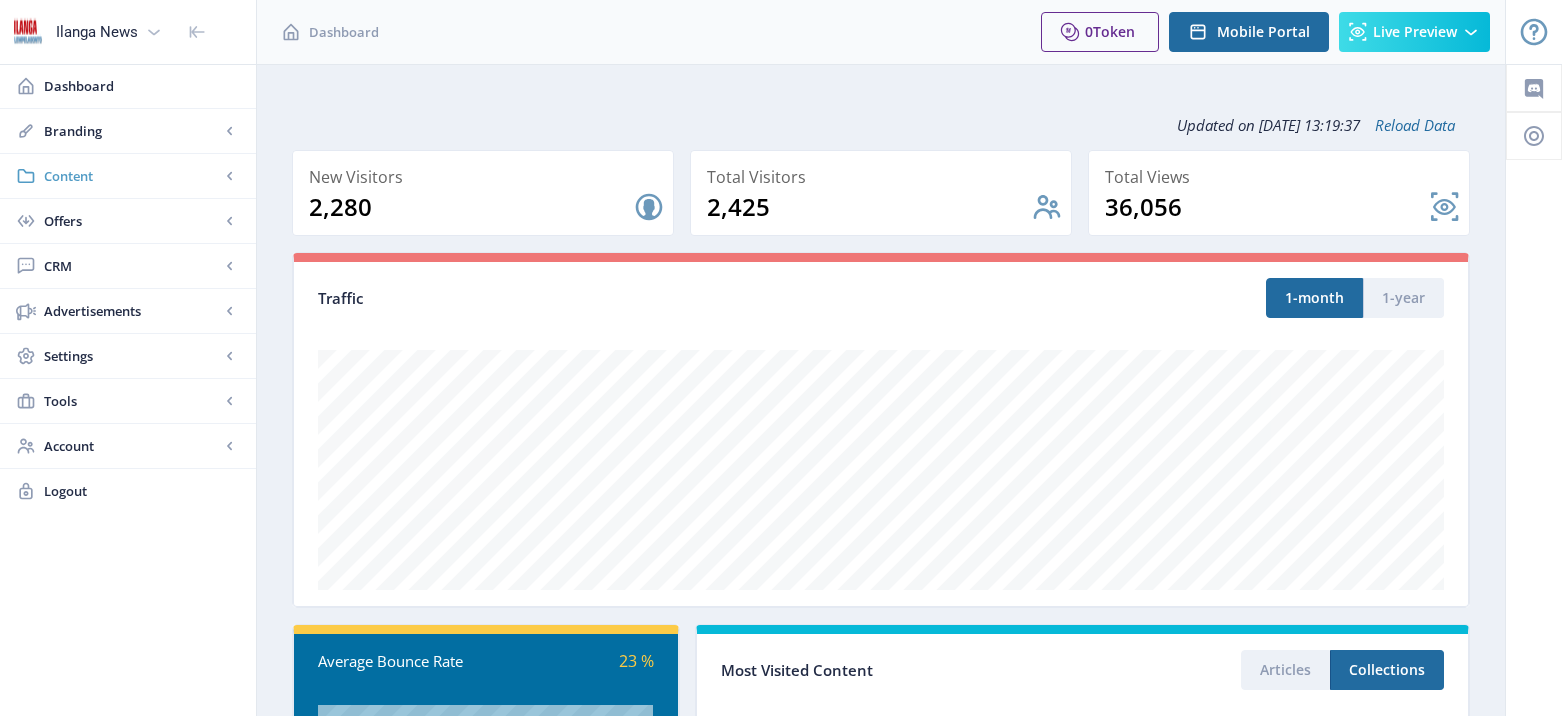 click on "Content" at bounding box center (132, 176) 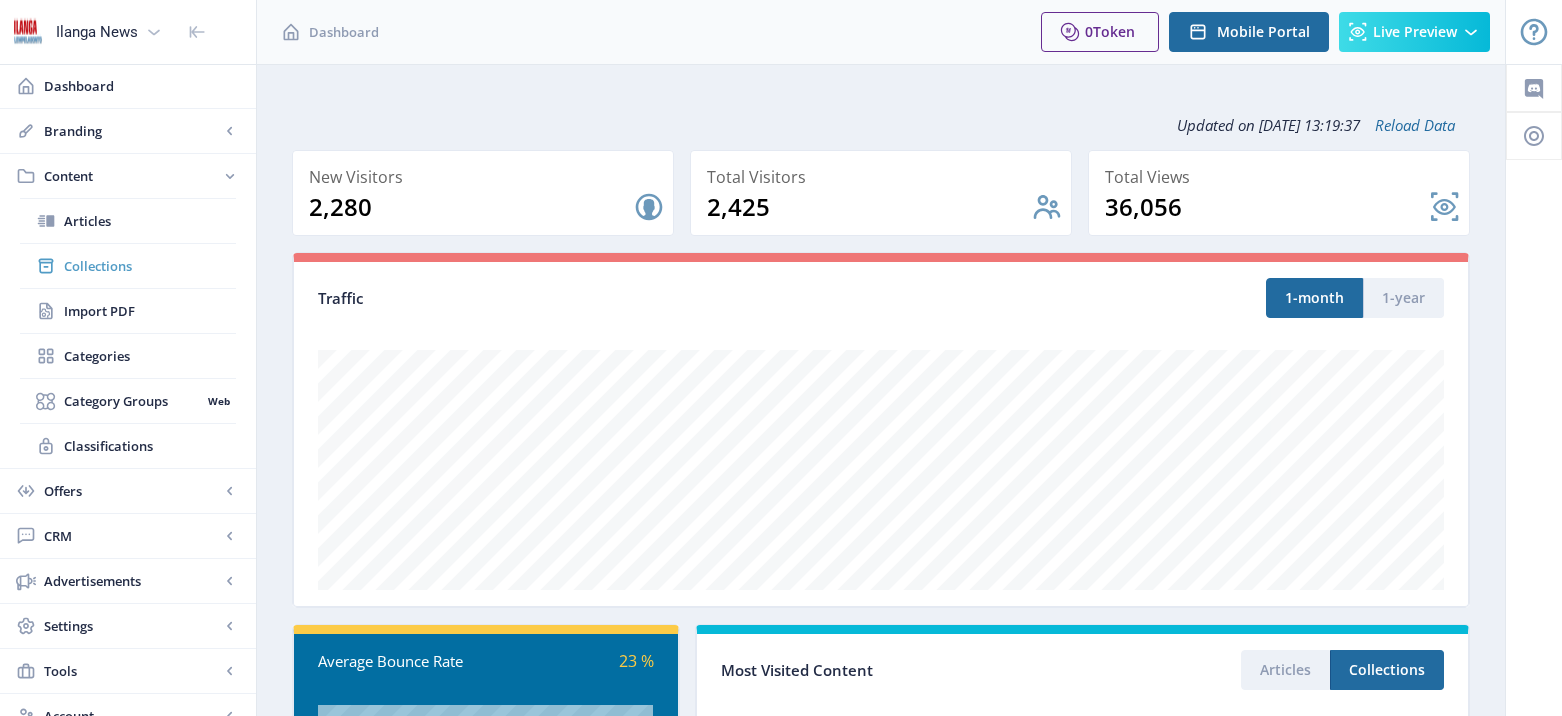 click on "Collections" at bounding box center [150, 266] 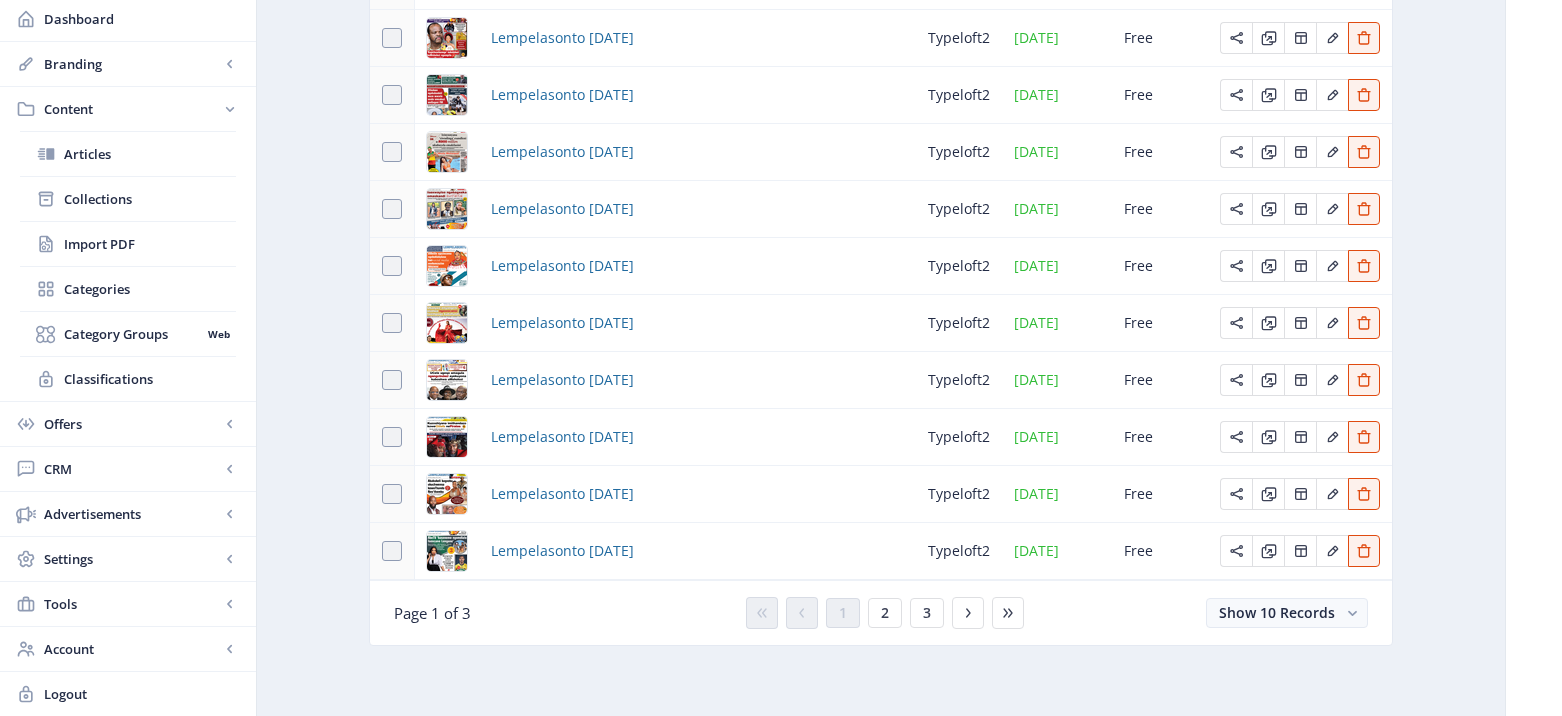 scroll, scrollTop: 283, scrollLeft: 0, axis: vertical 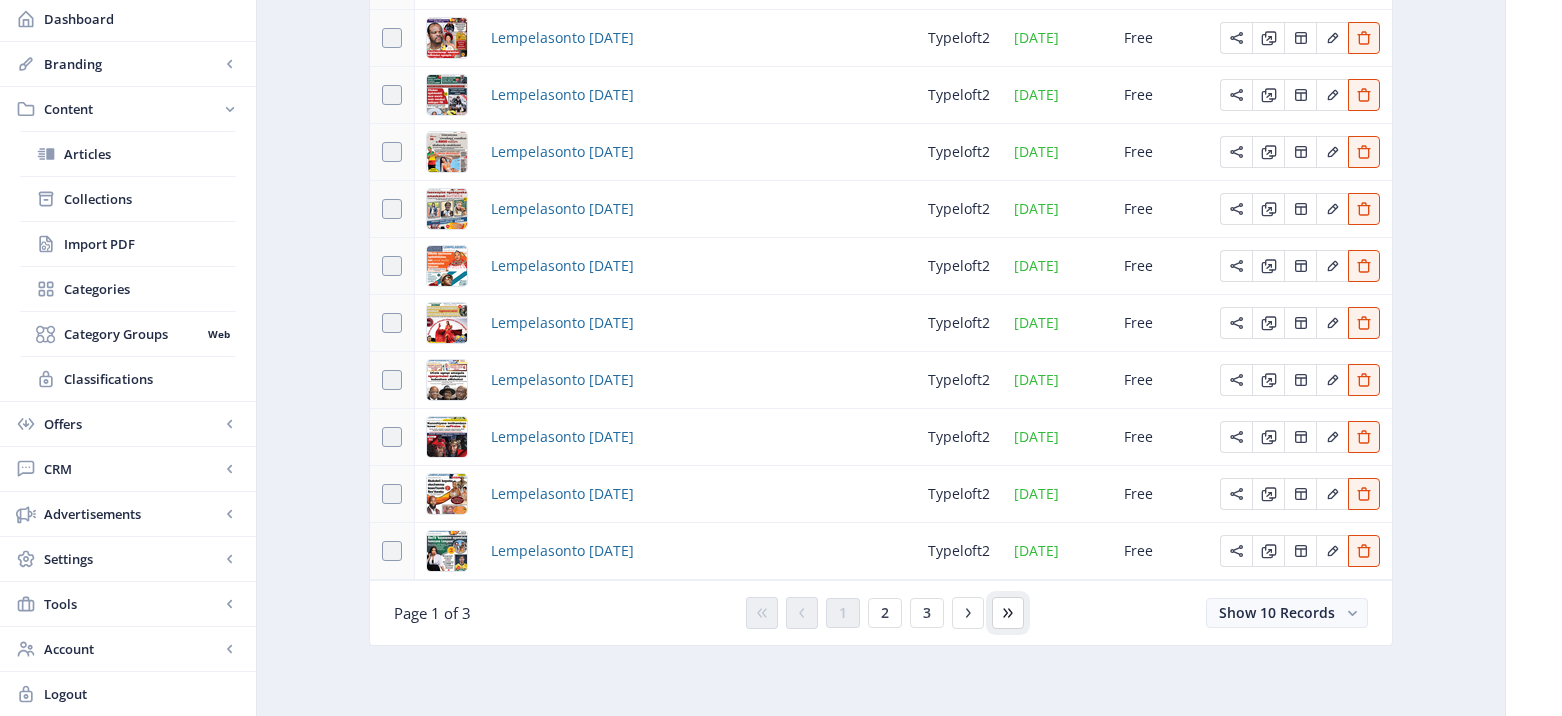 click 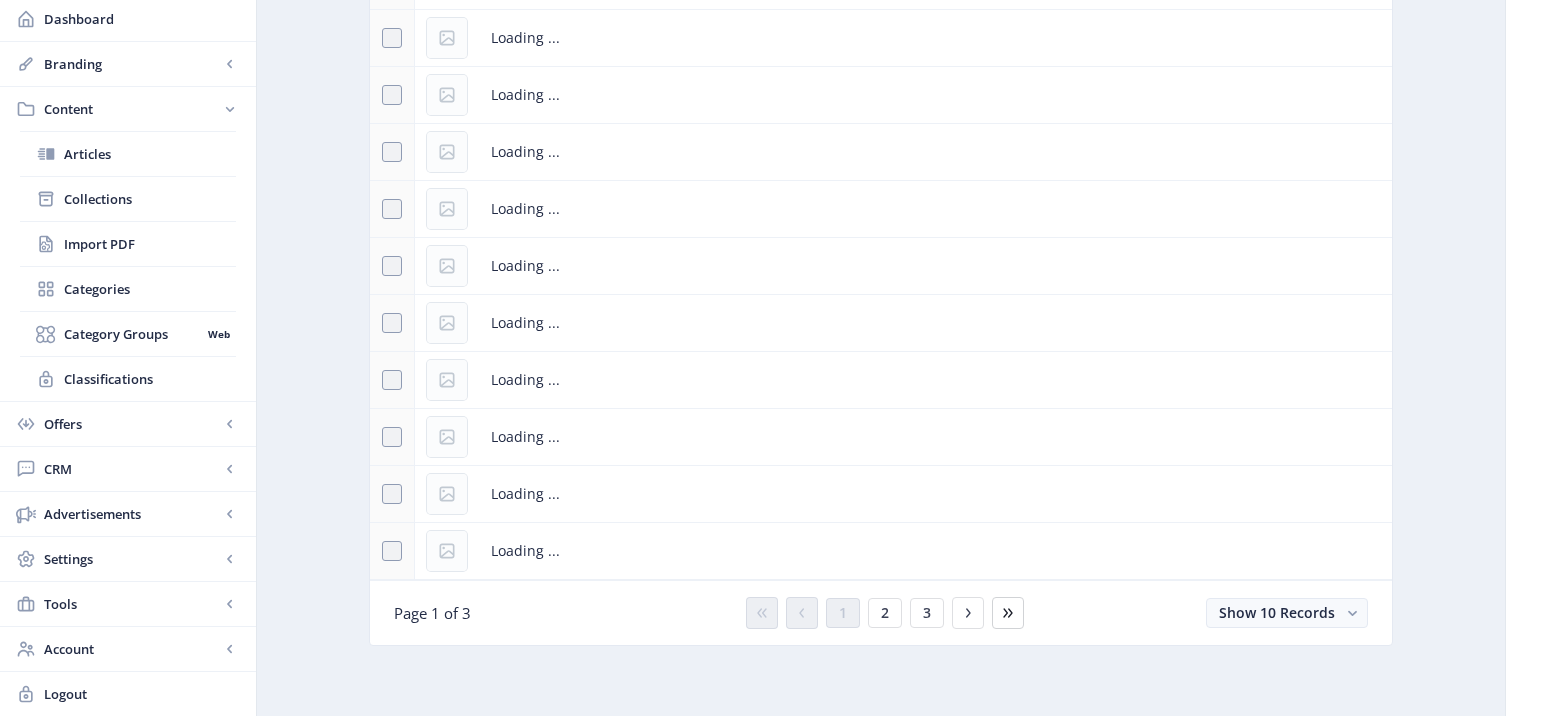 scroll, scrollTop: 67, scrollLeft: 0, axis: vertical 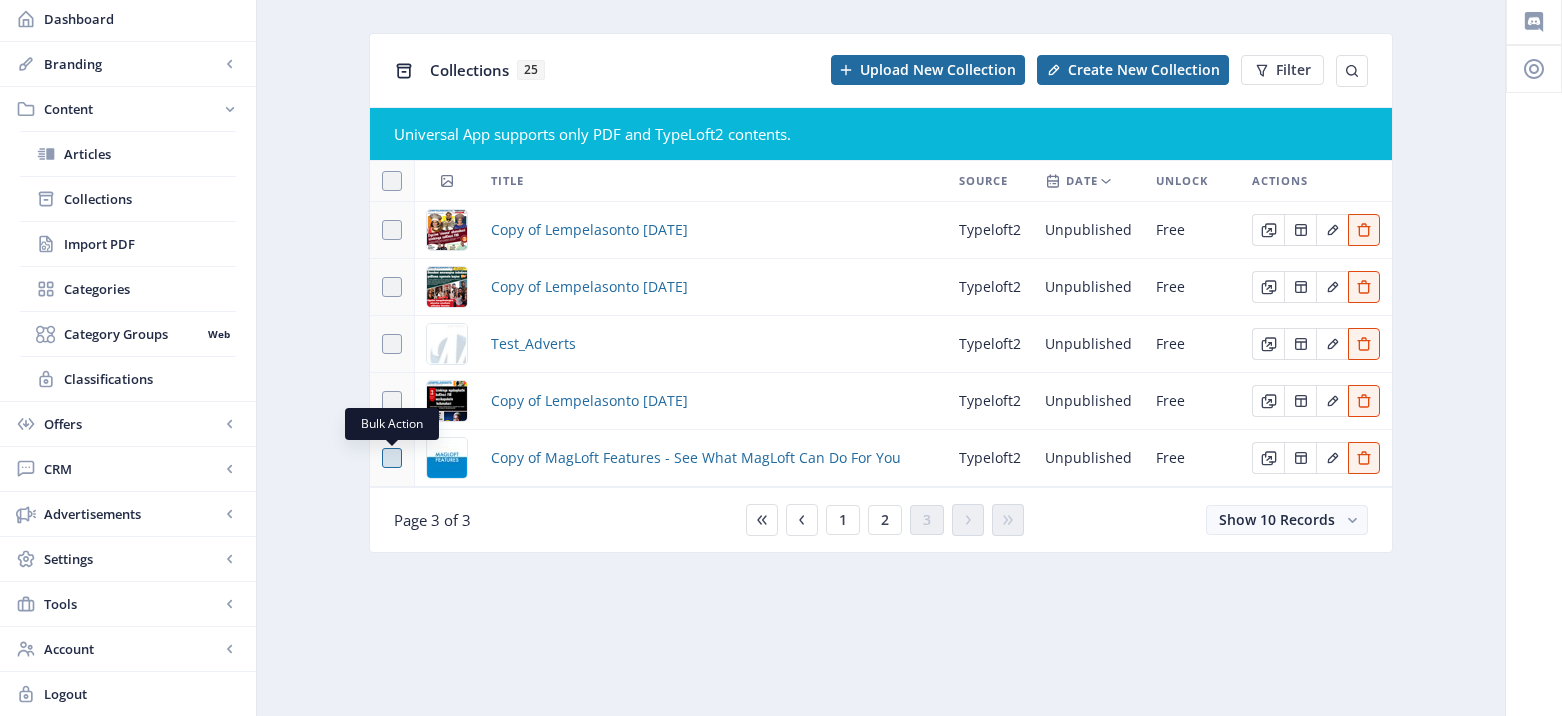 click at bounding box center (392, 458) 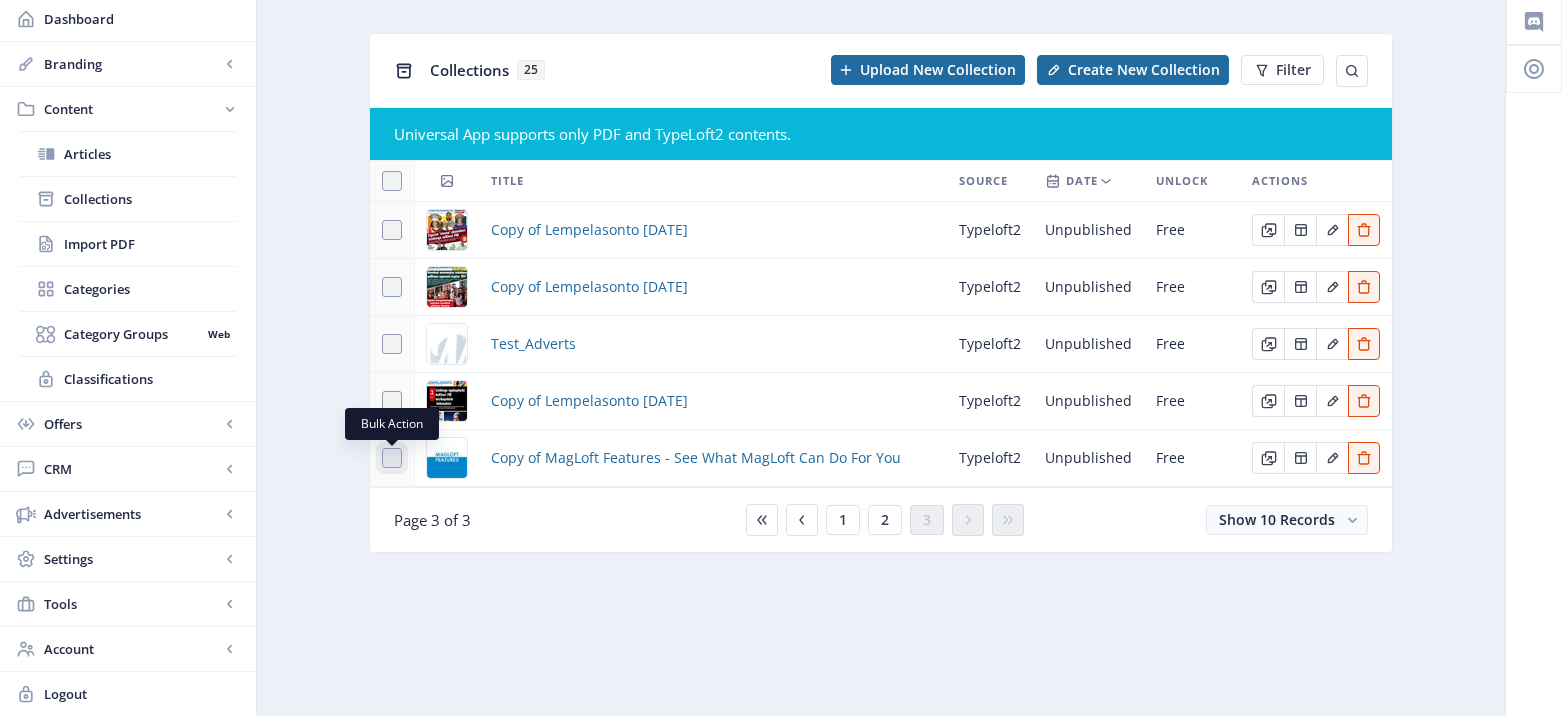 click at bounding box center [382, 458] 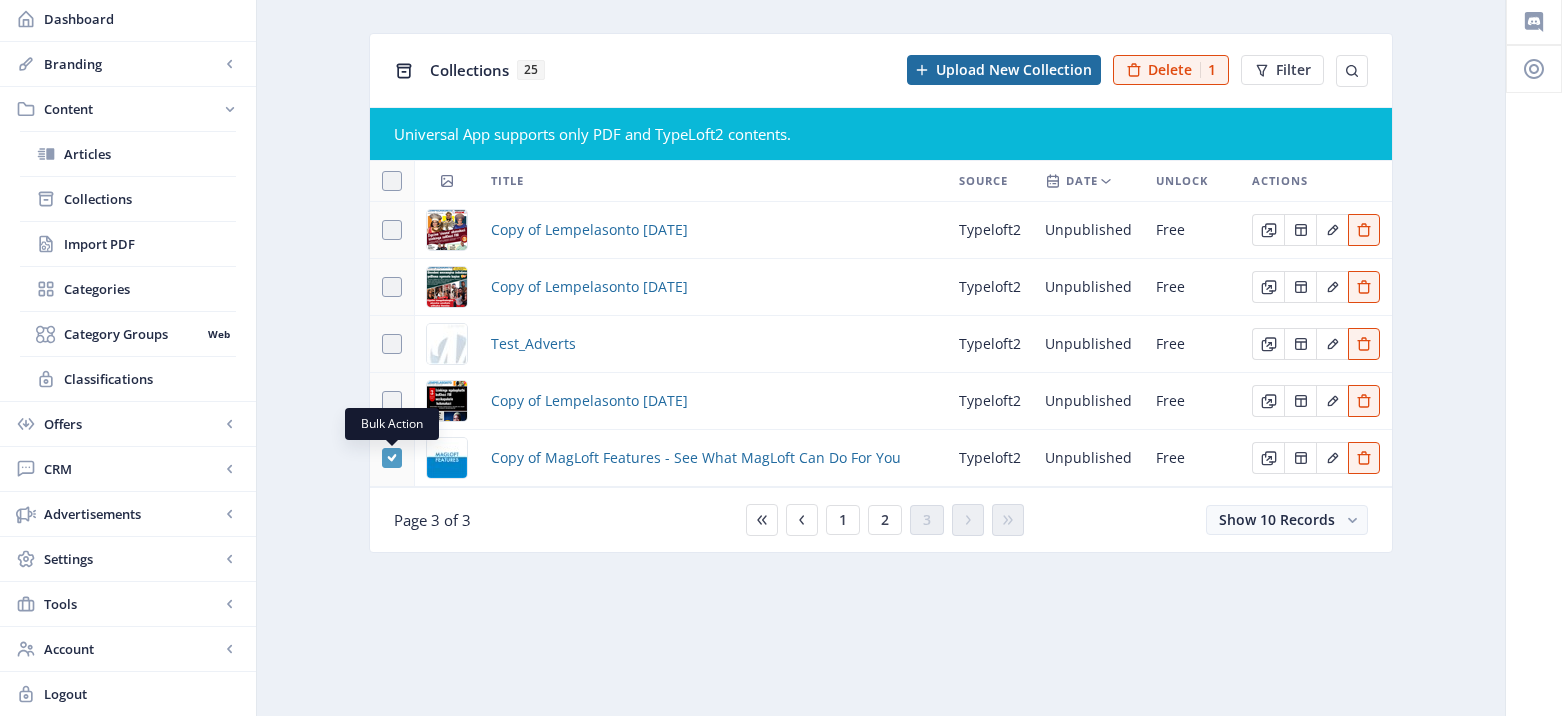 click 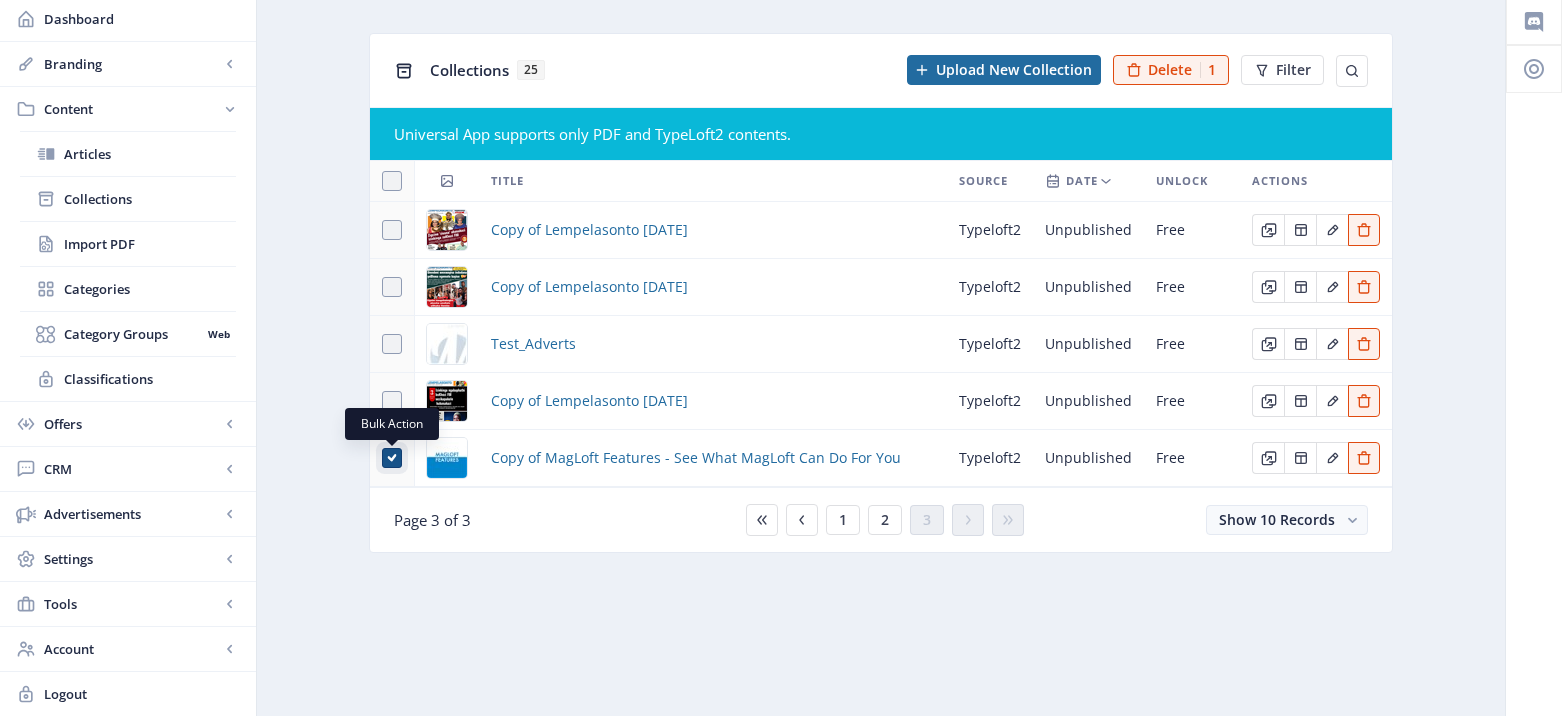click at bounding box center [382, 458] 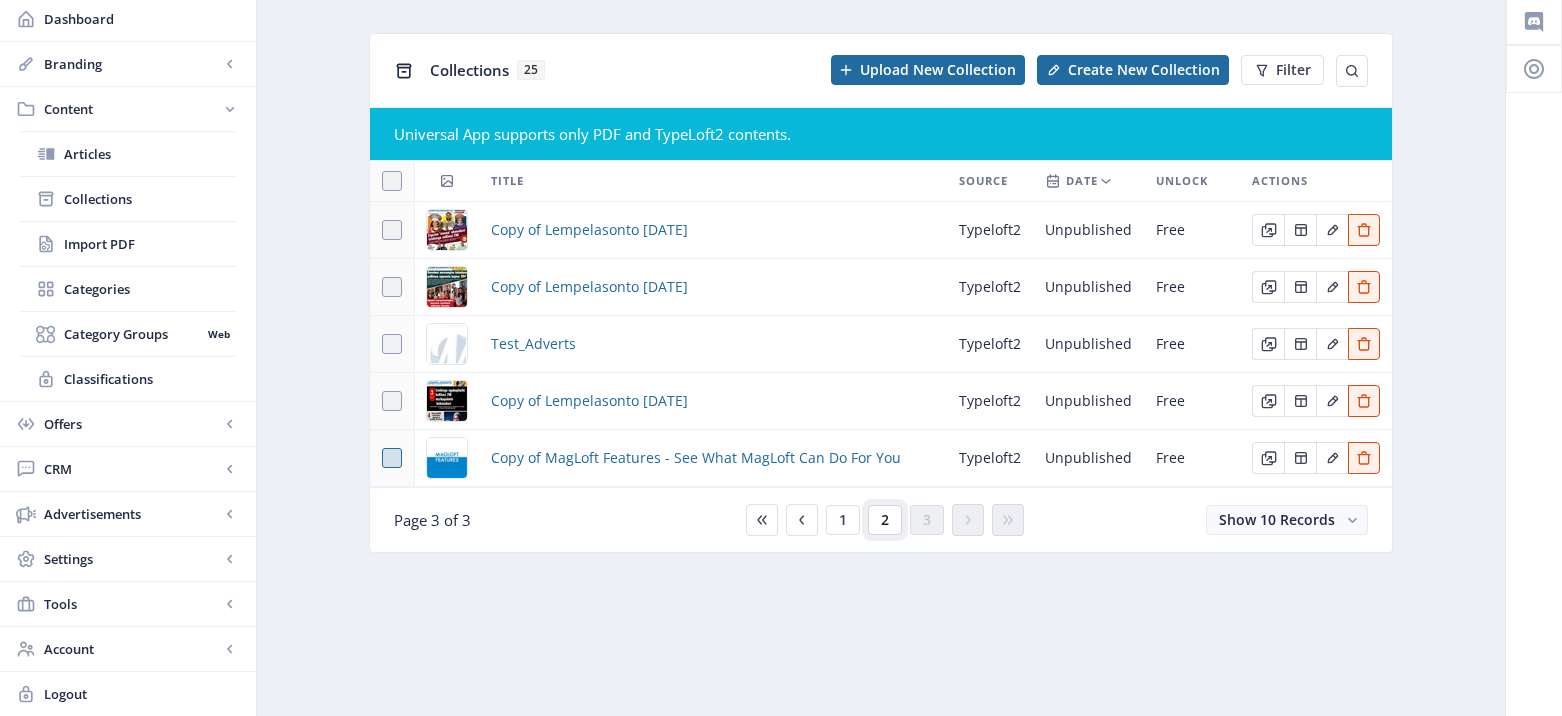 click on "2" 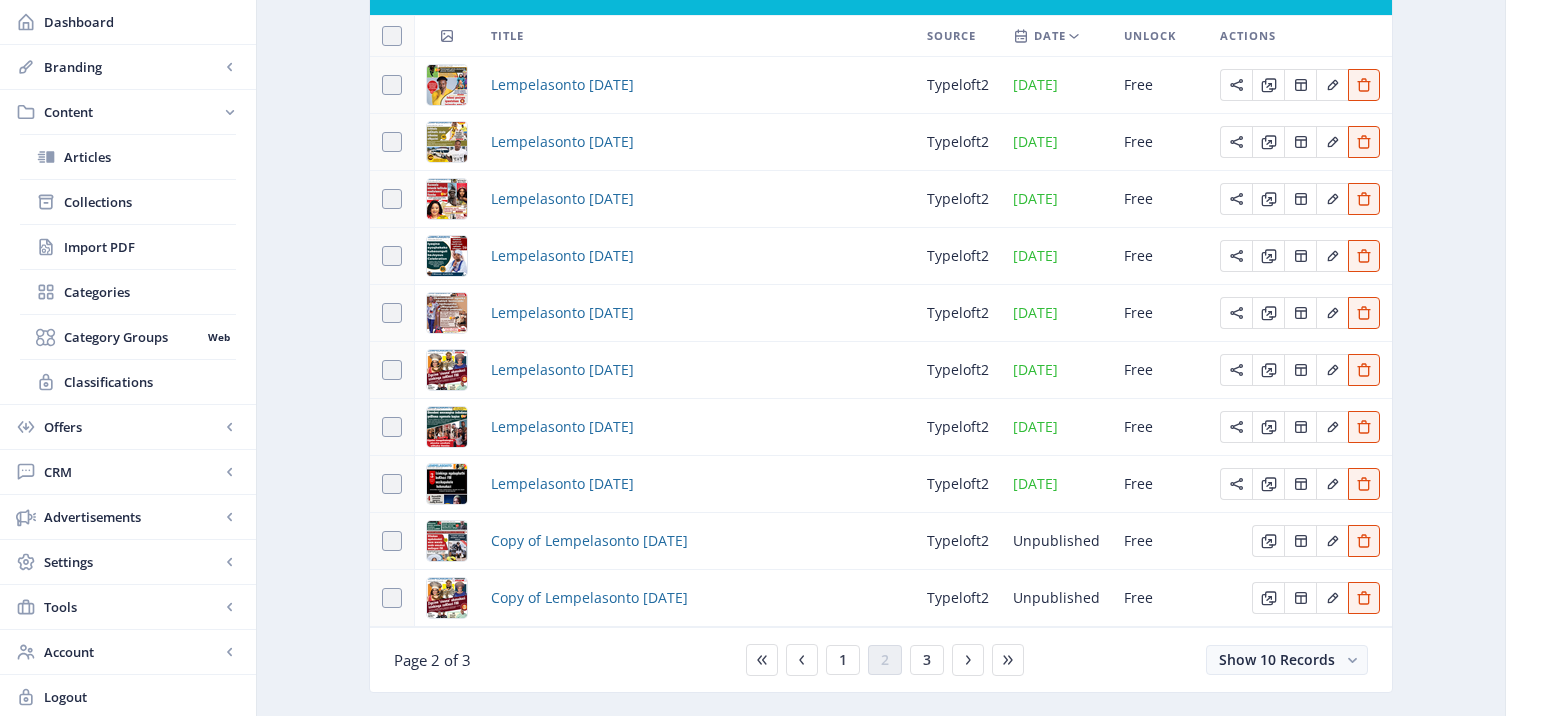 scroll, scrollTop: 259, scrollLeft: 0, axis: vertical 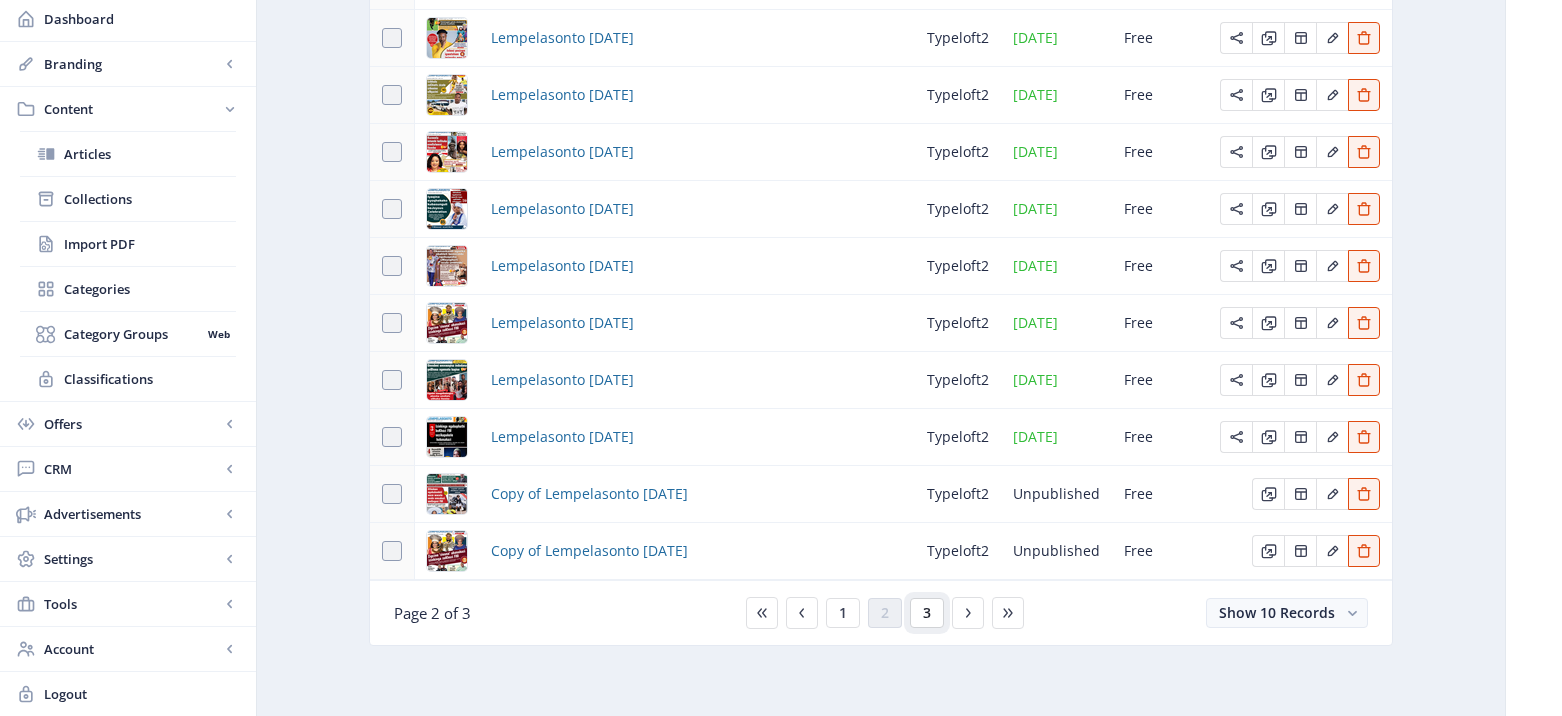 click on "3" 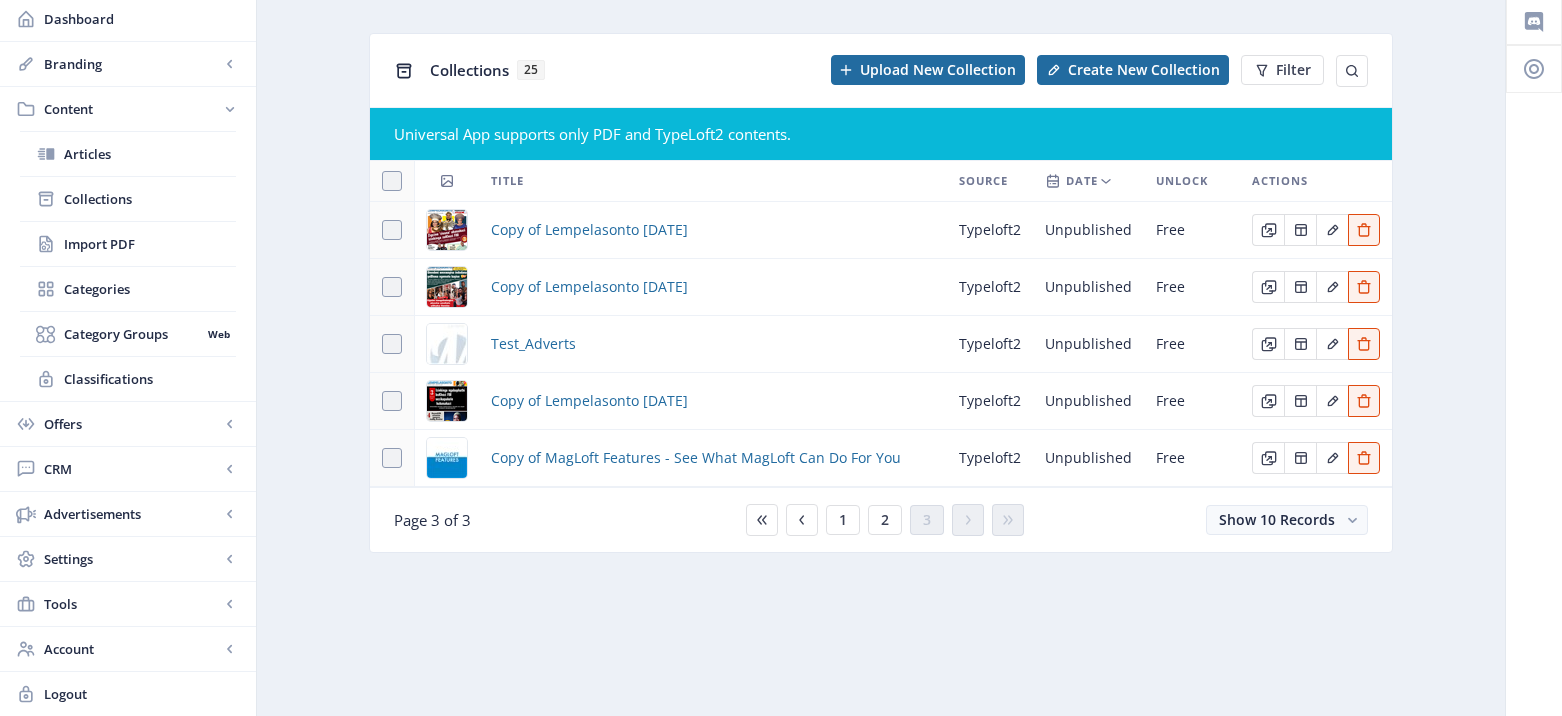 scroll, scrollTop: 67, scrollLeft: 0, axis: vertical 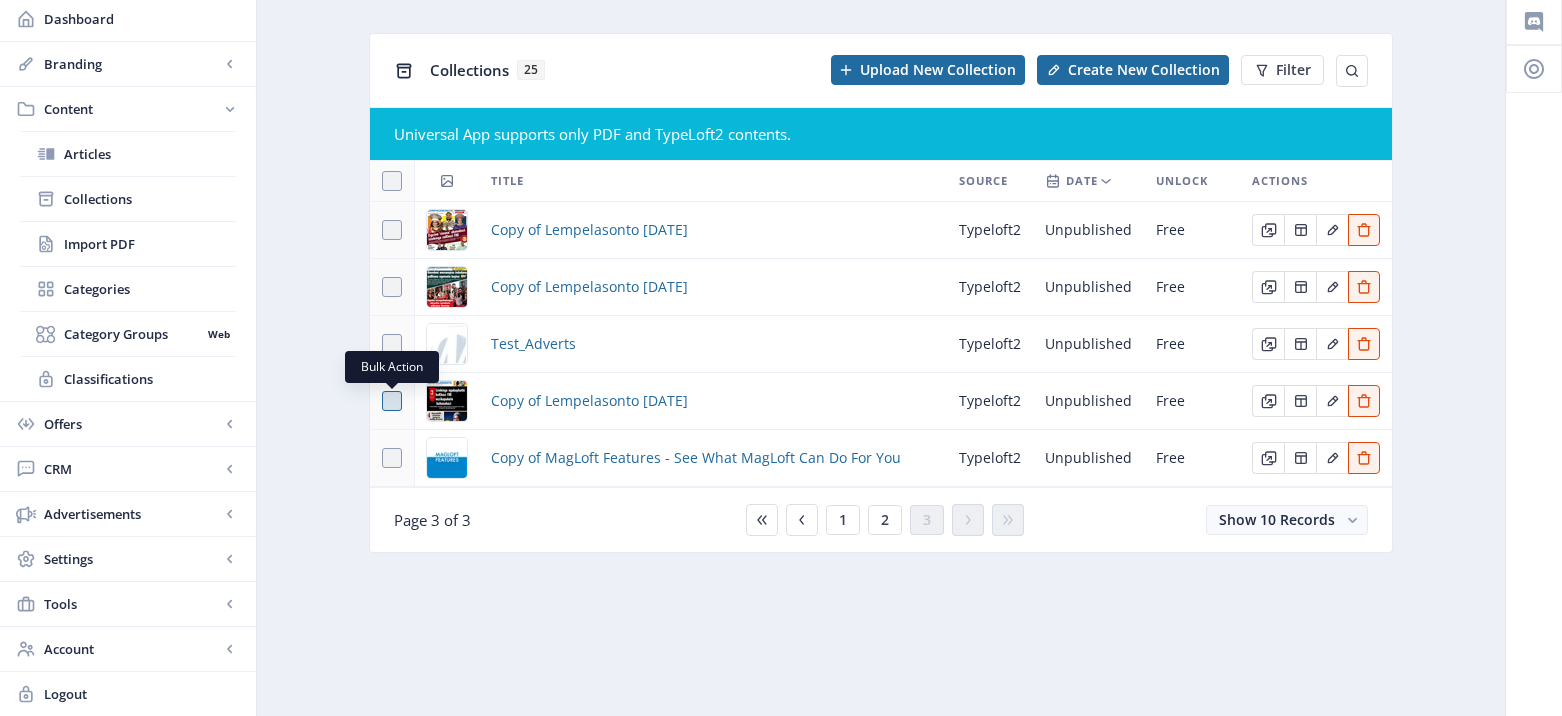 click at bounding box center [392, 401] 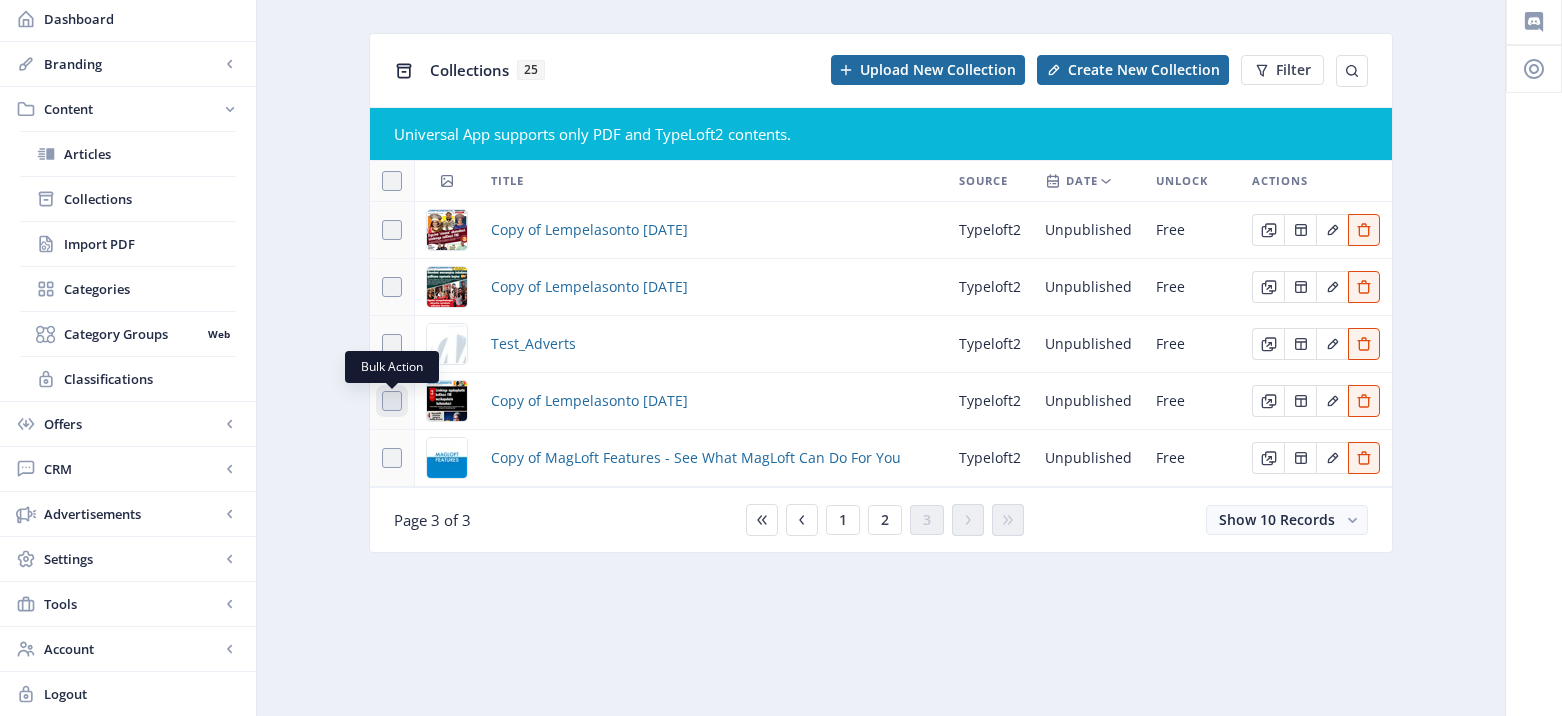 click at bounding box center [382, 401] 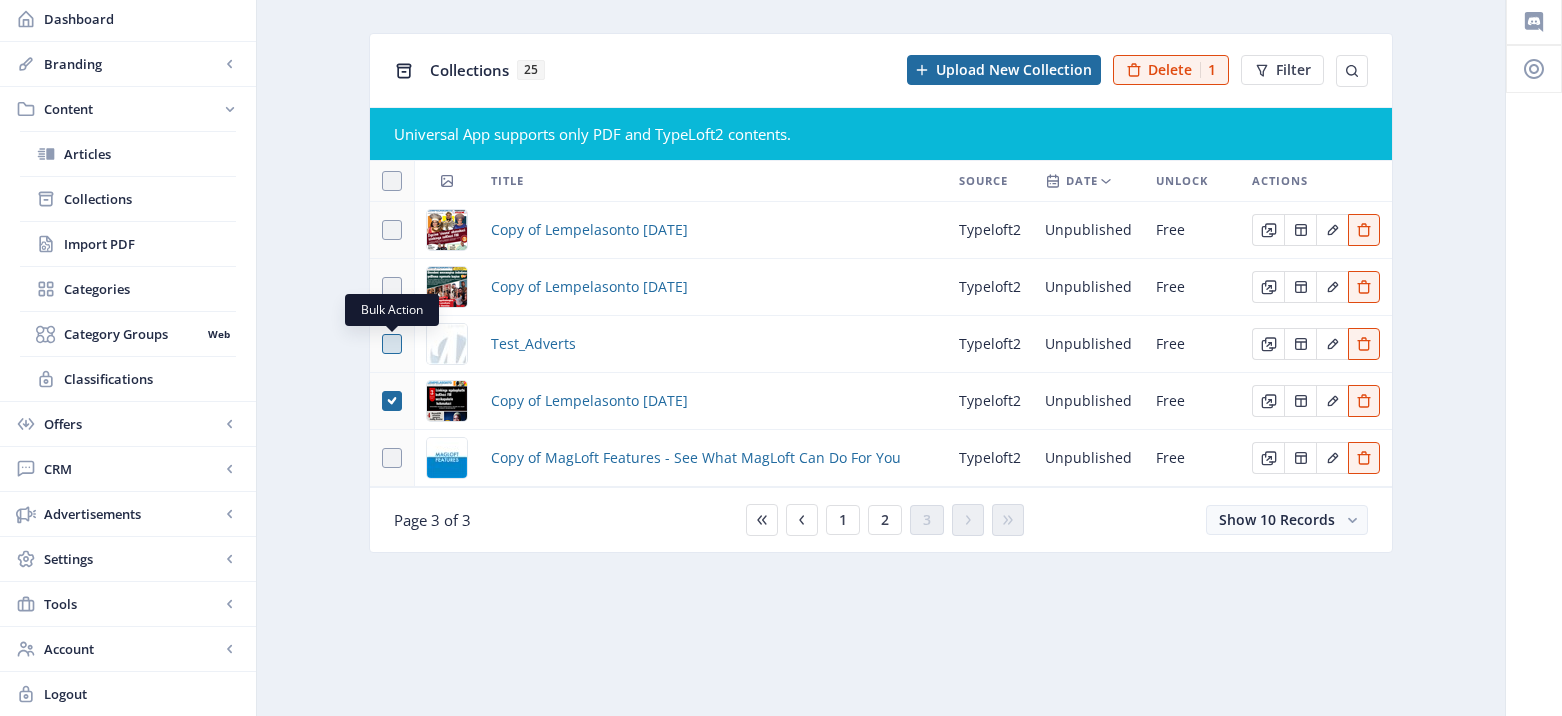 click at bounding box center [392, 344] 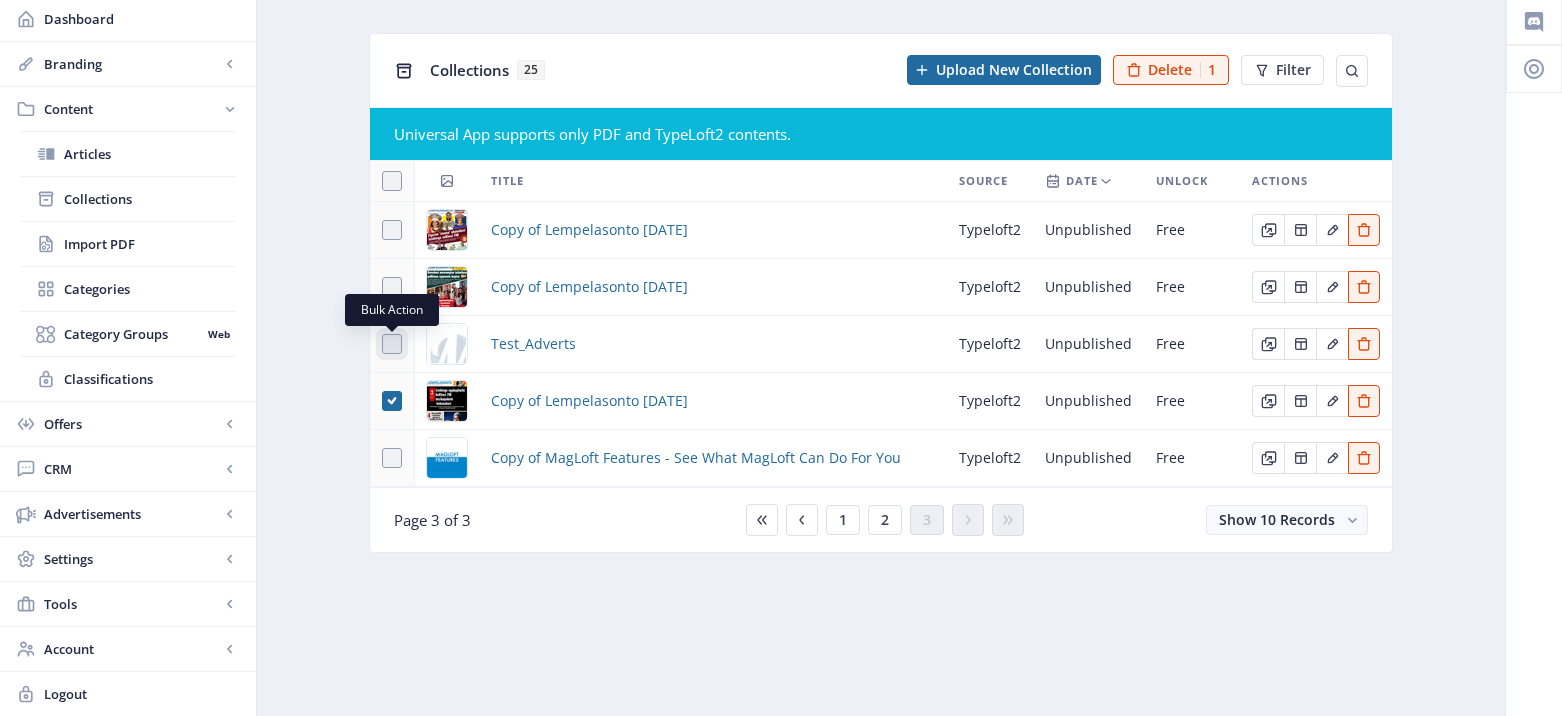 click at bounding box center [382, 344] 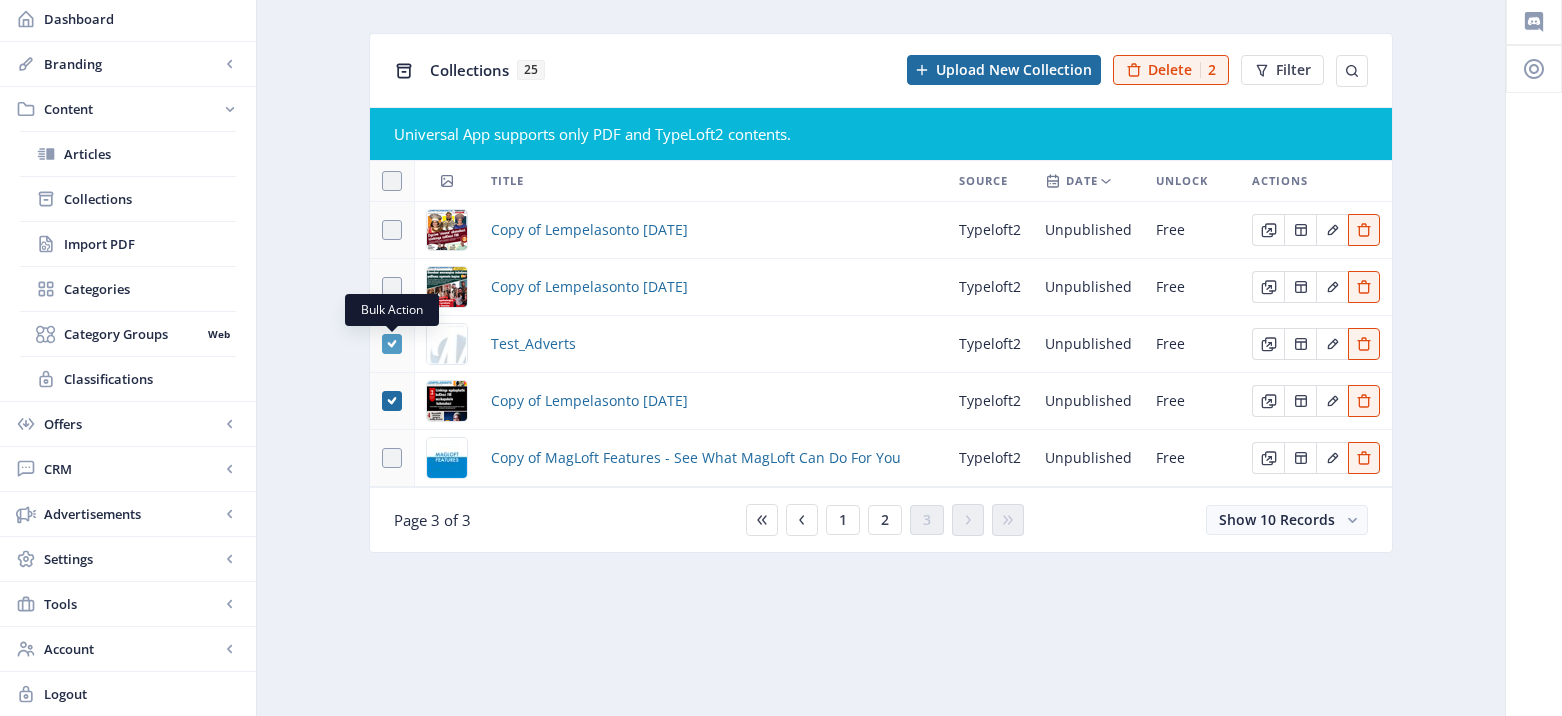 click 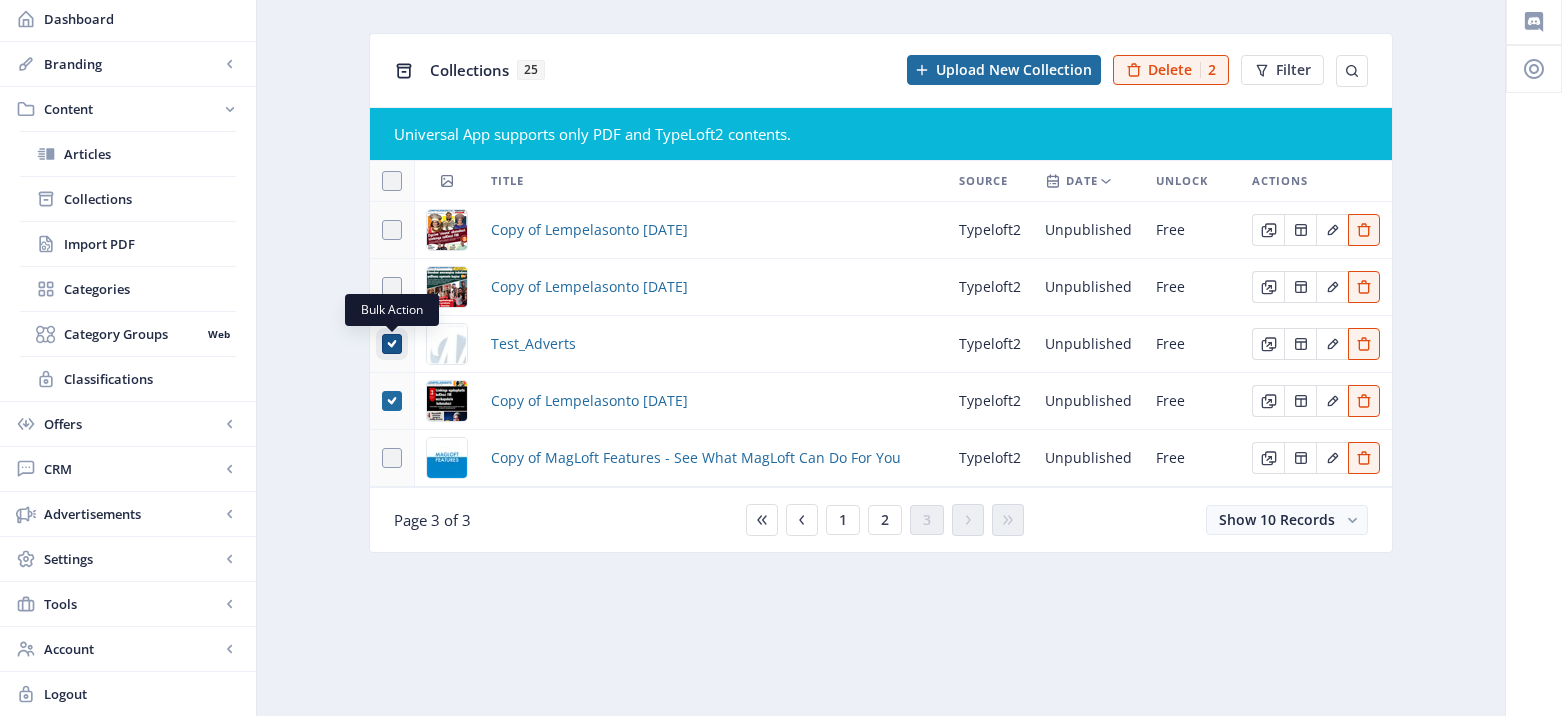 click at bounding box center (382, 344) 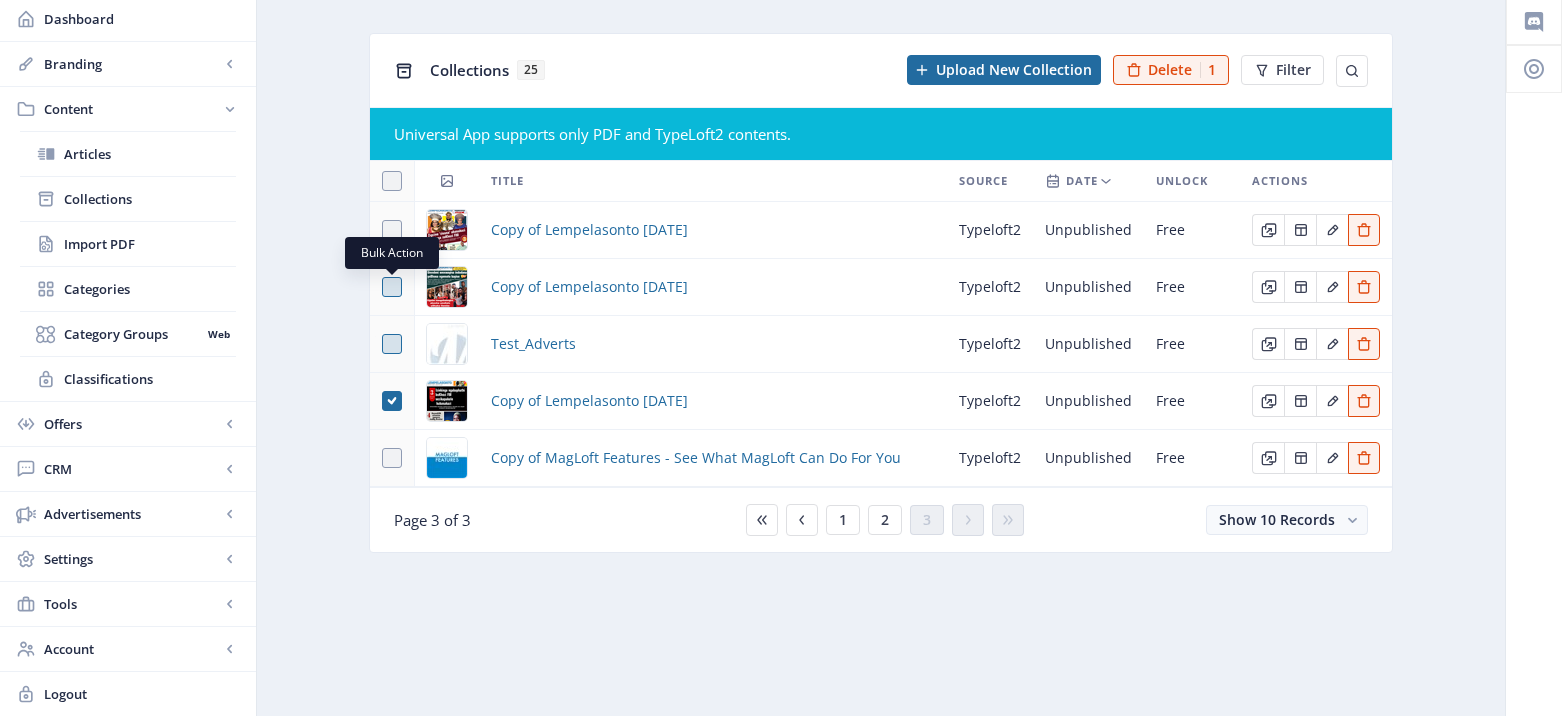 click at bounding box center [392, 287] 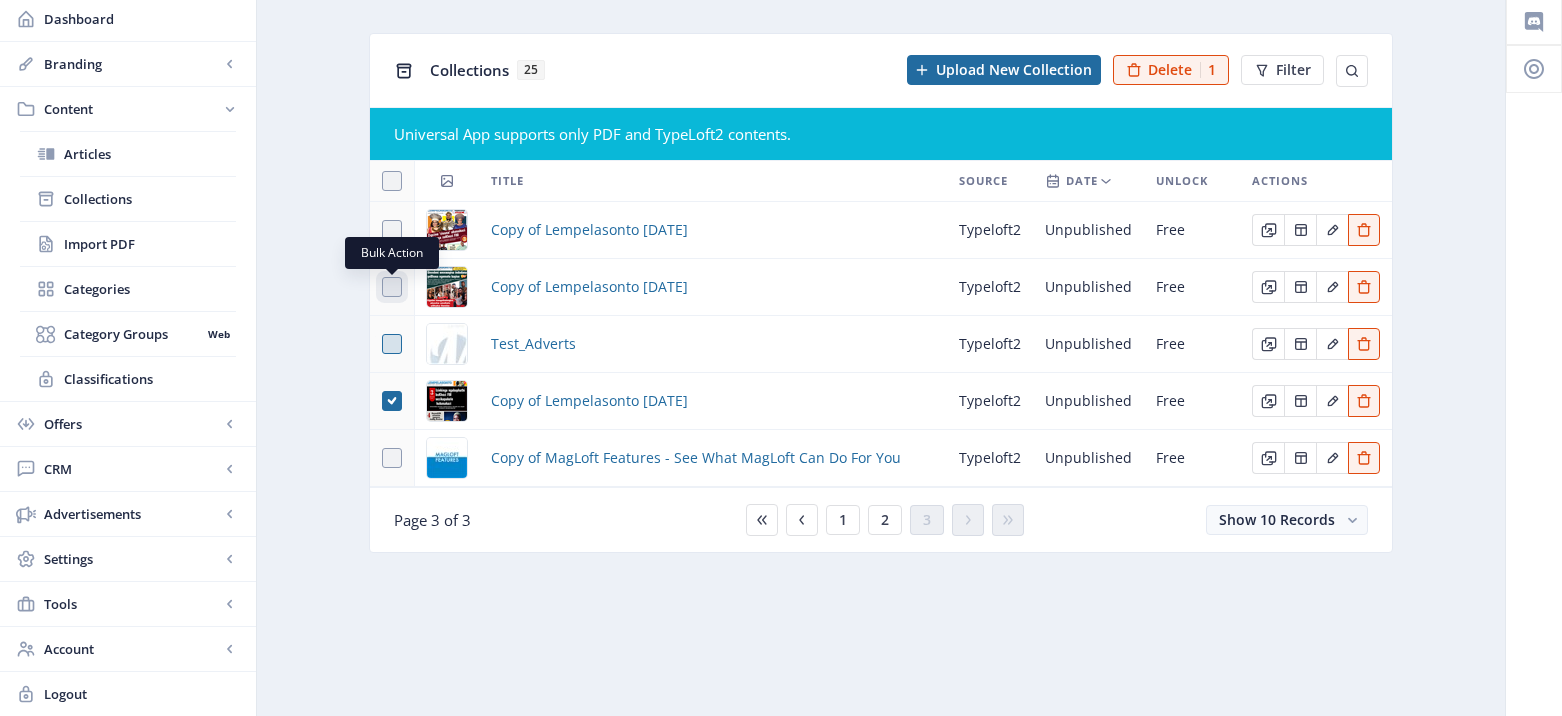 checkbox on "true" 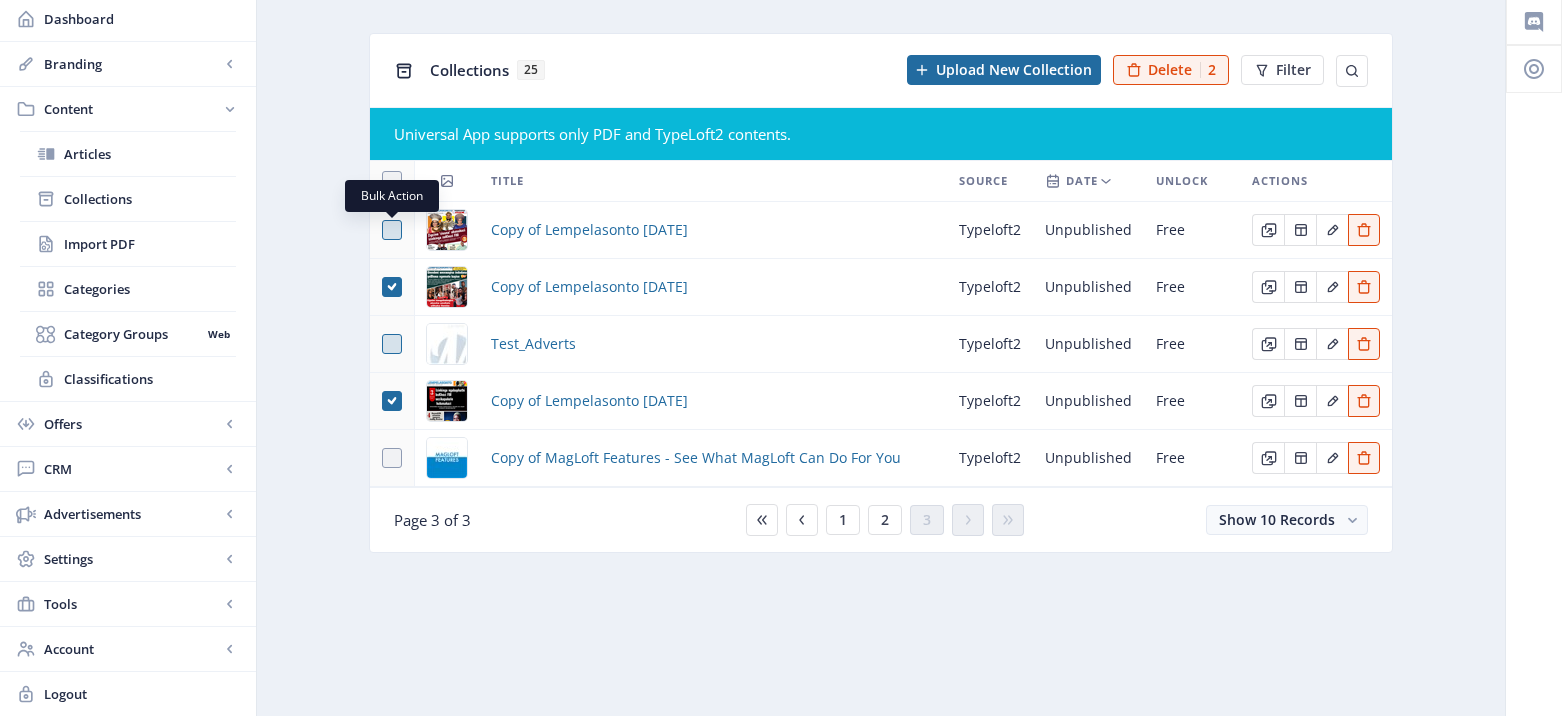click at bounding box center [392, 230] 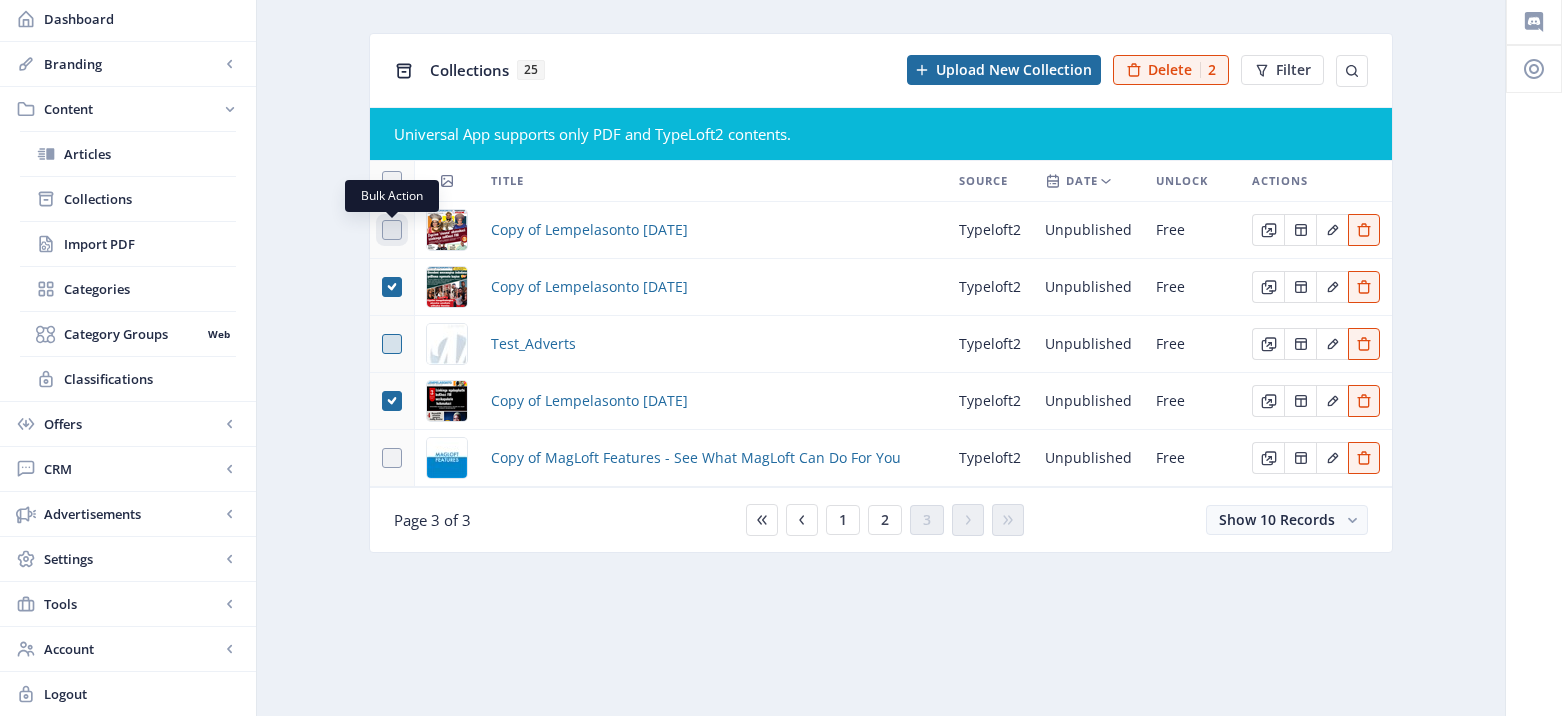 click at bounding box center [382, 230] 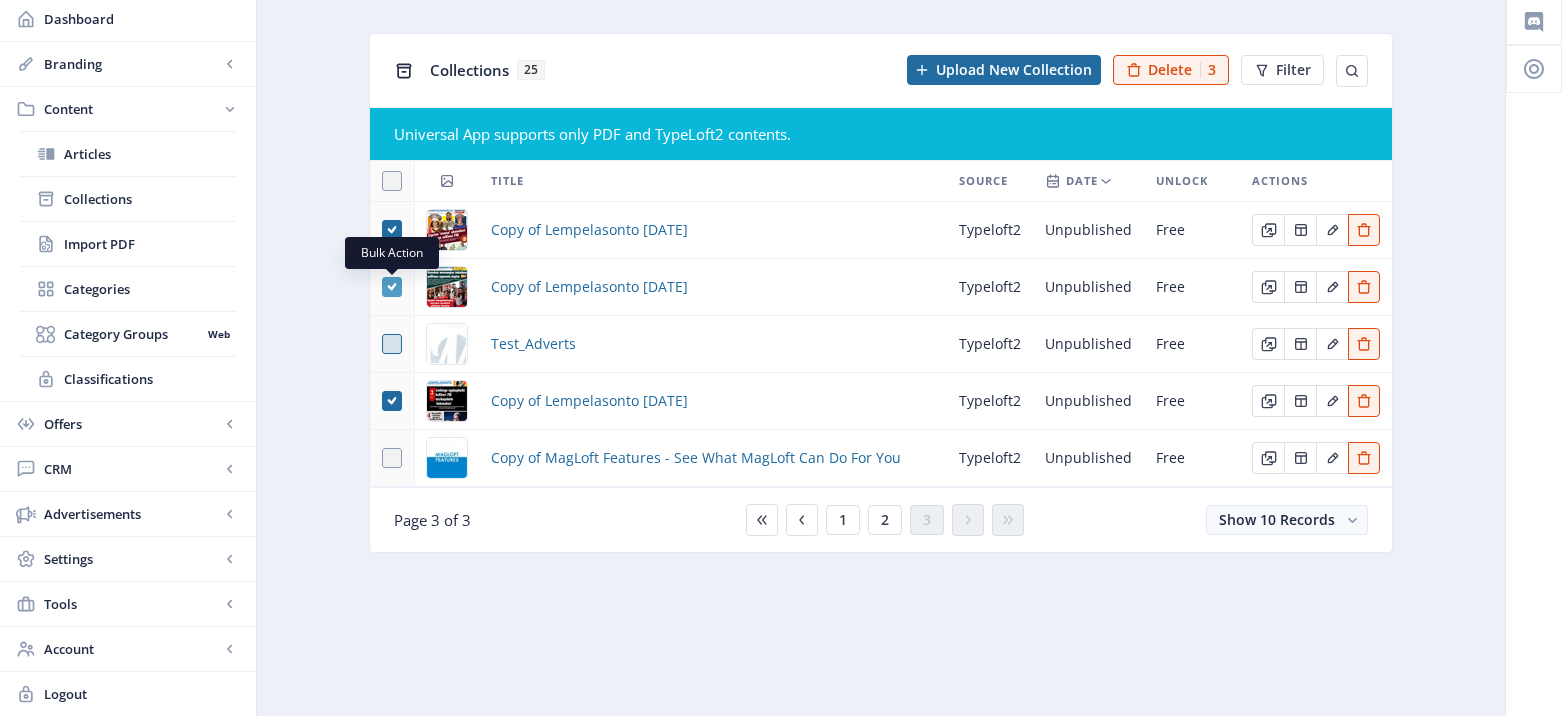 click 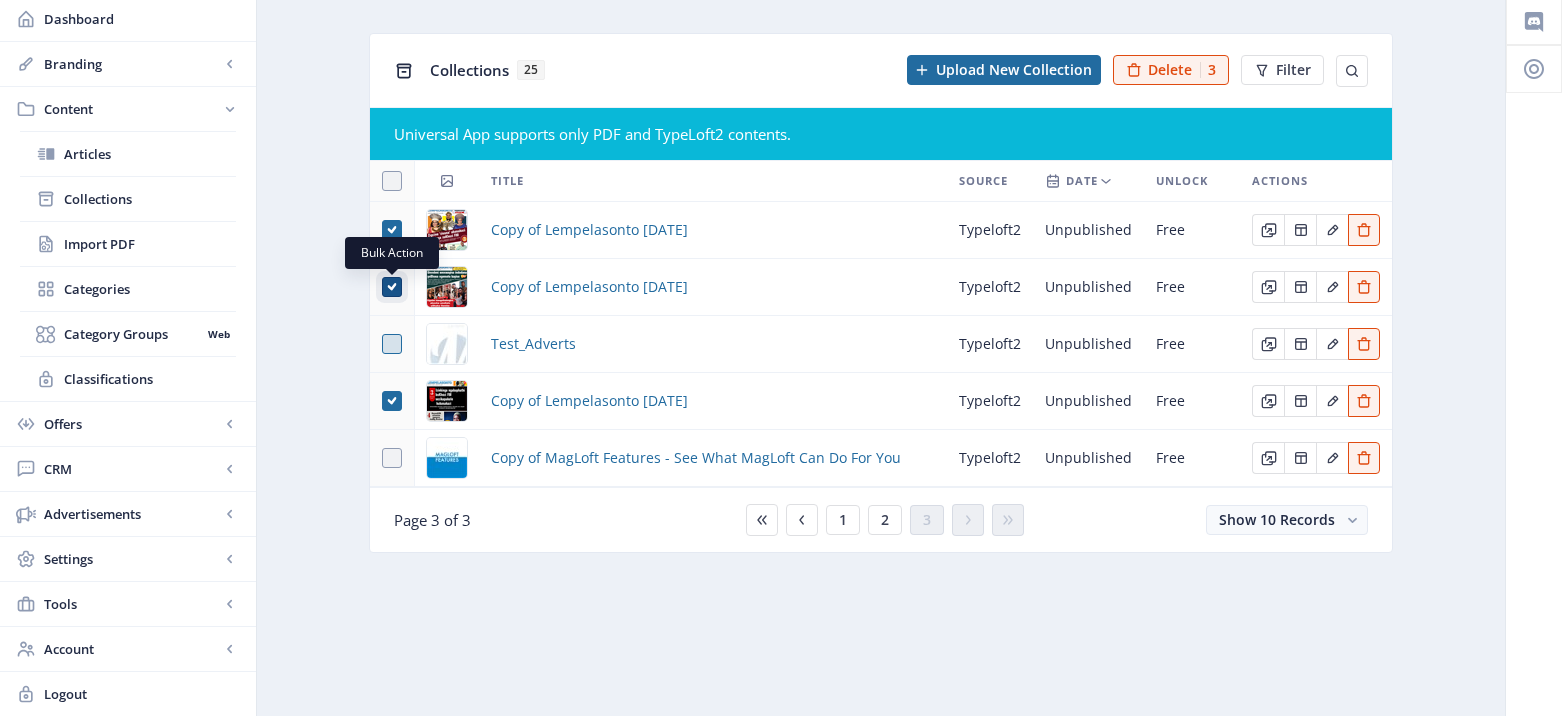 click at bounding box center [382, 287] 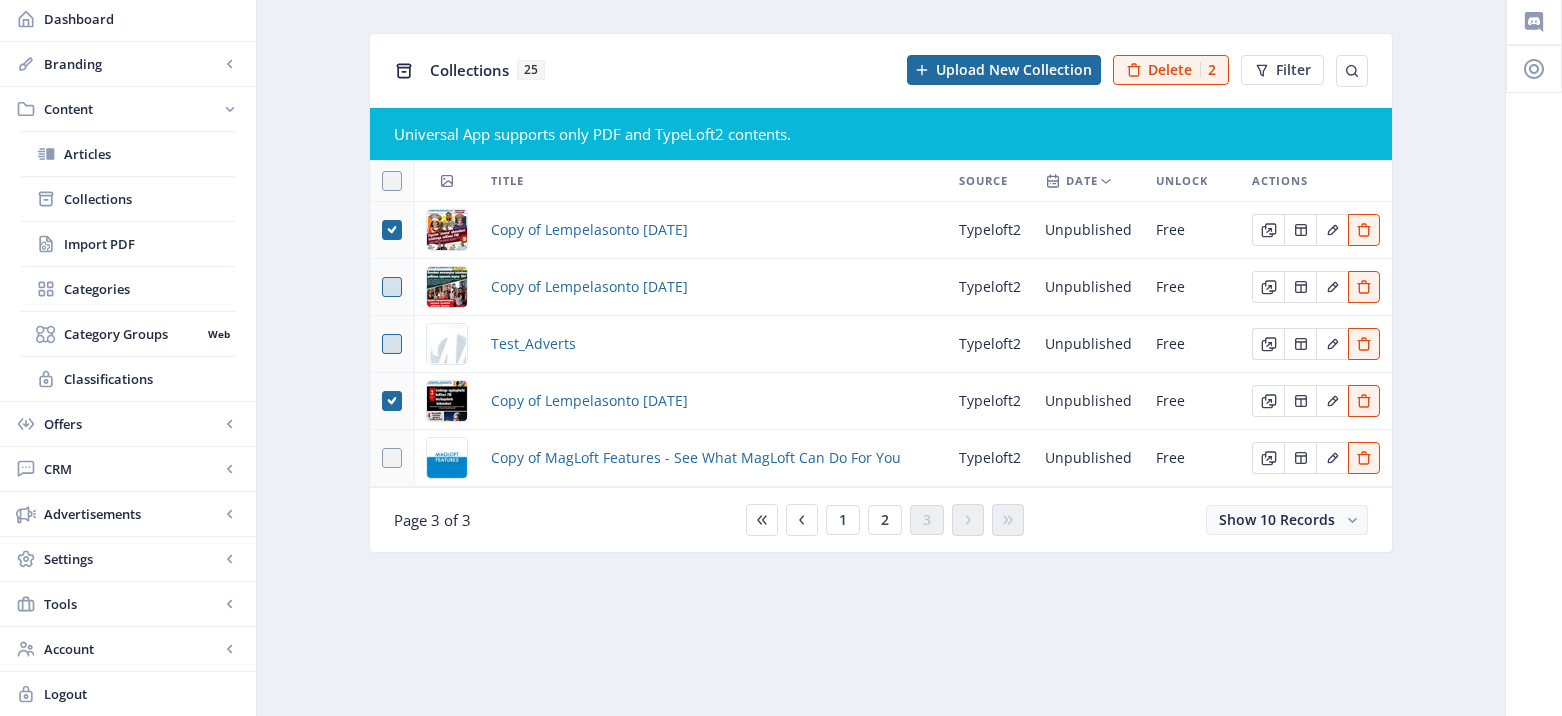 click at bounding box center [392, 230] 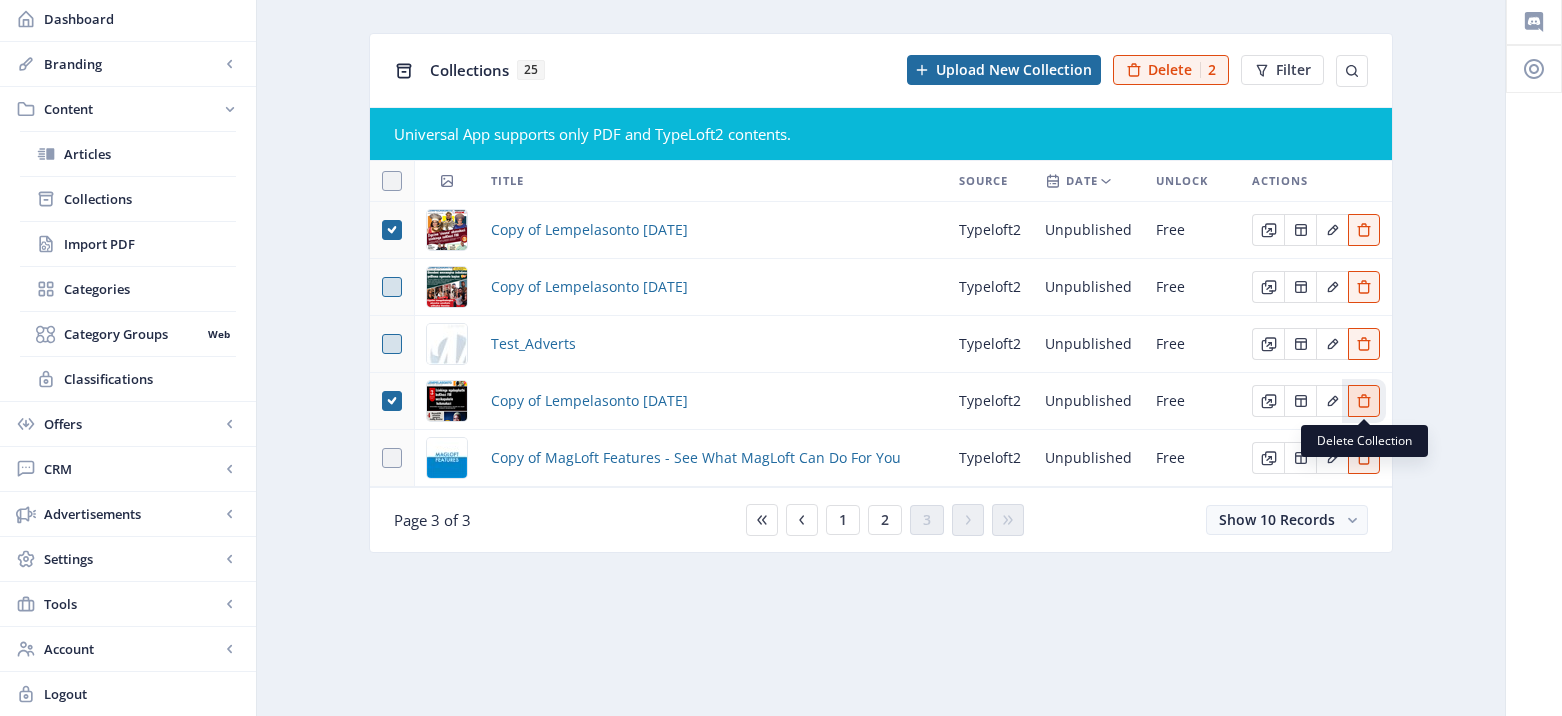 click 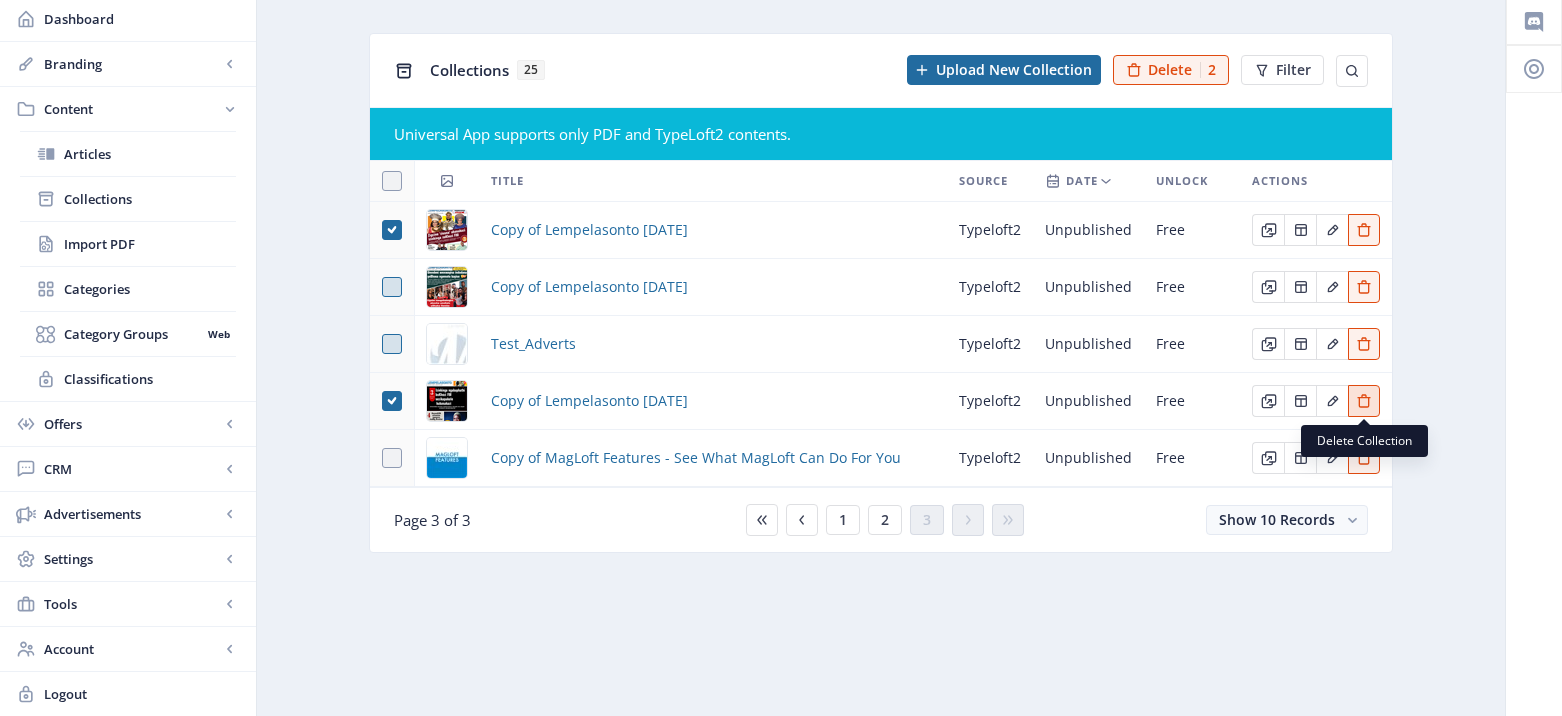 scroll, scrollTop: 0, scrollLeft: 0, axis: both 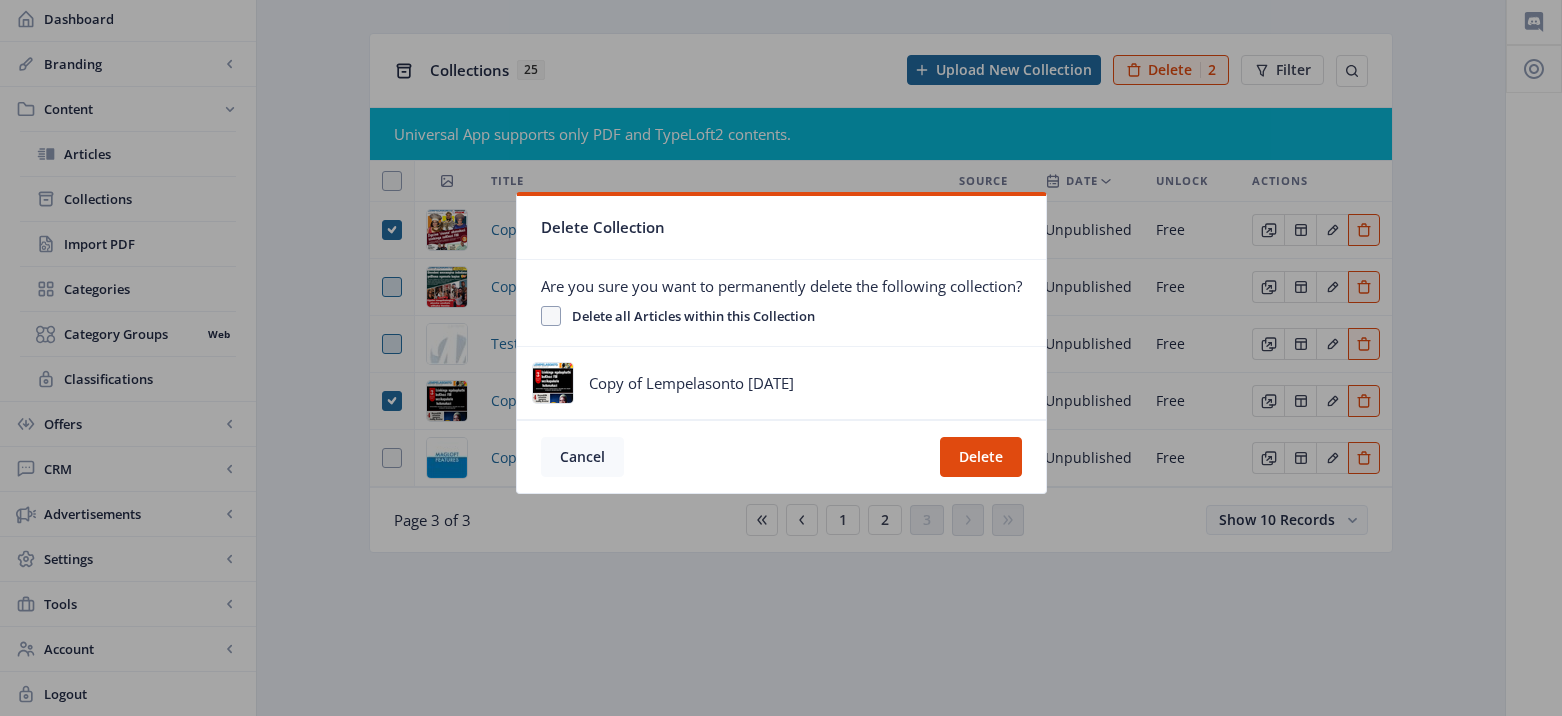 click on "Cancel" 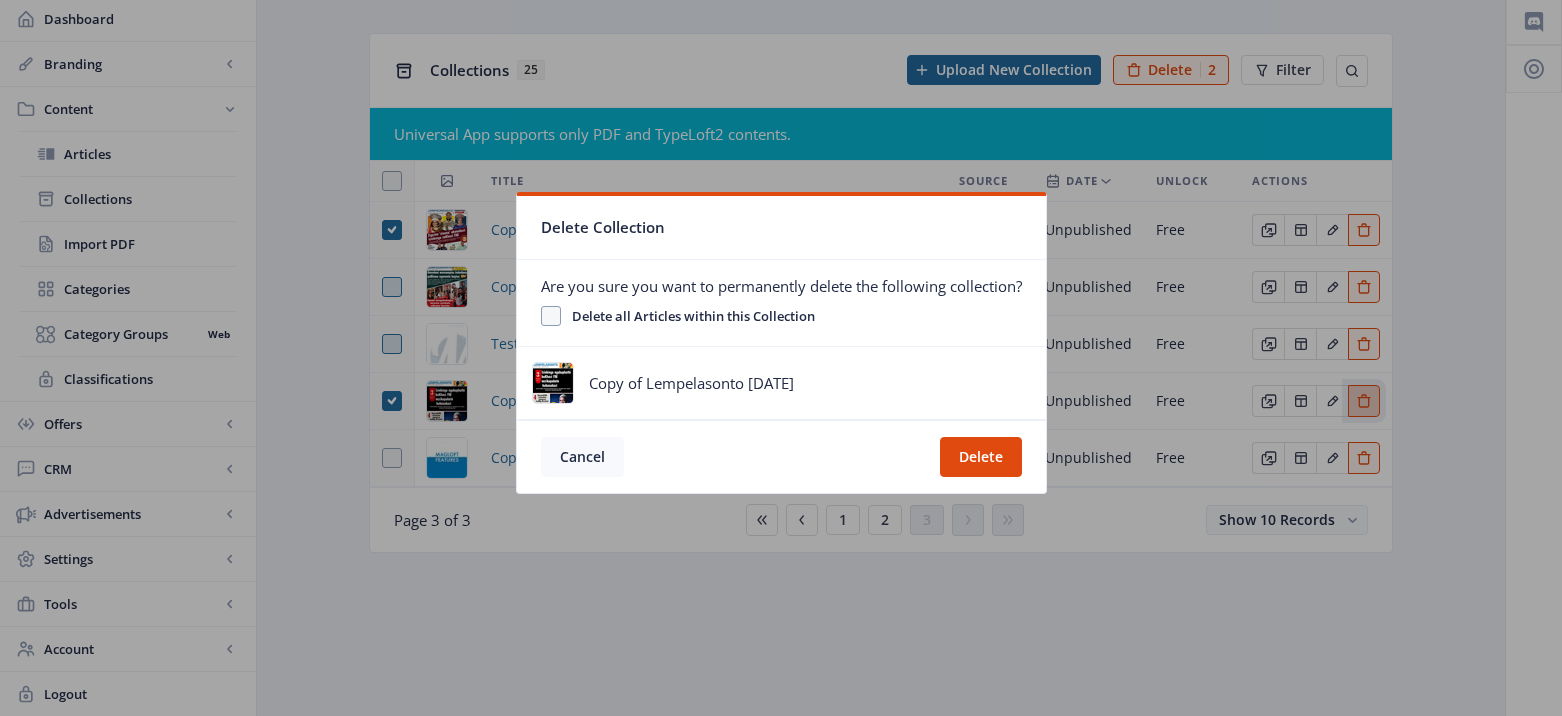 scroll, scrollTop: 67, scrollLeft: 0, axis: vertical 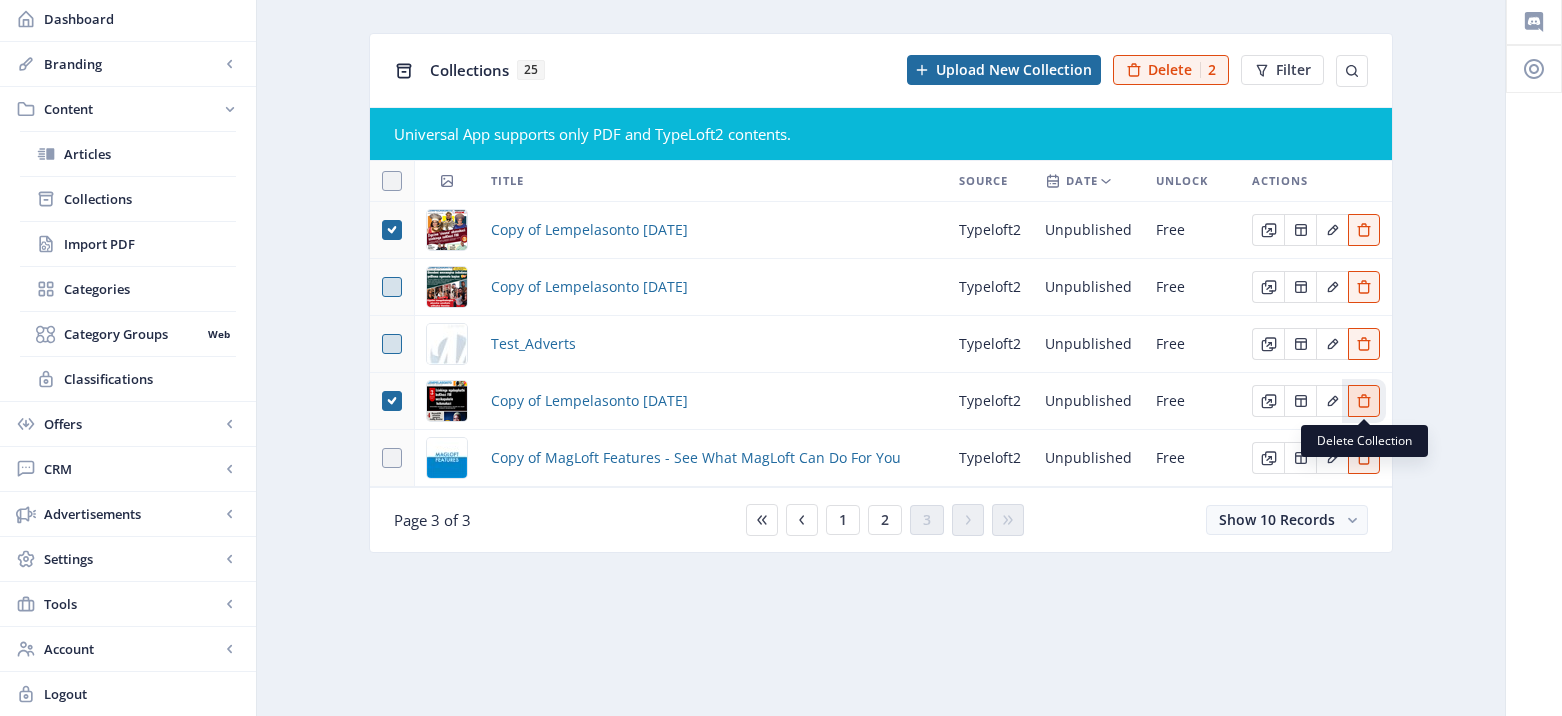 click 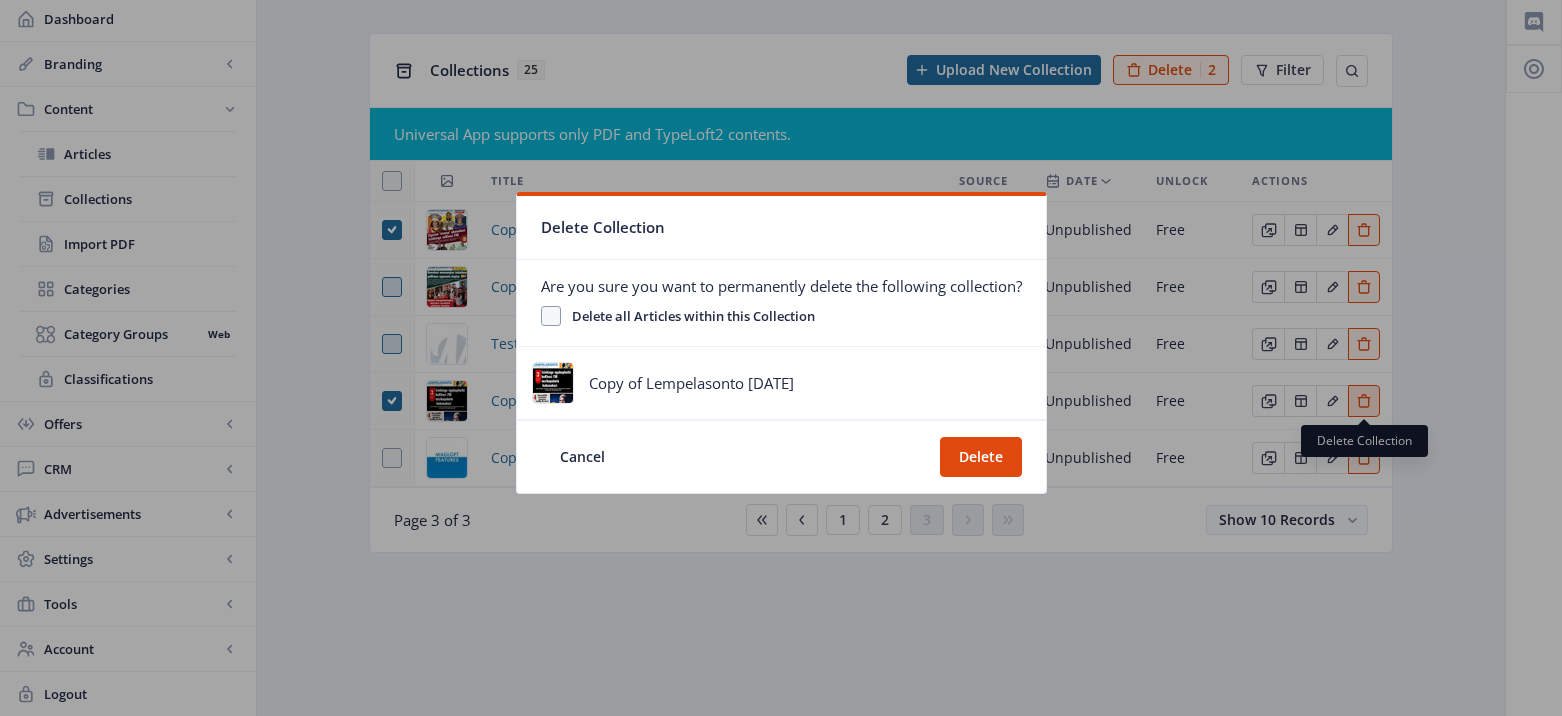 scroll, scrollTop: 0, scrollLeft: 0, axis: both 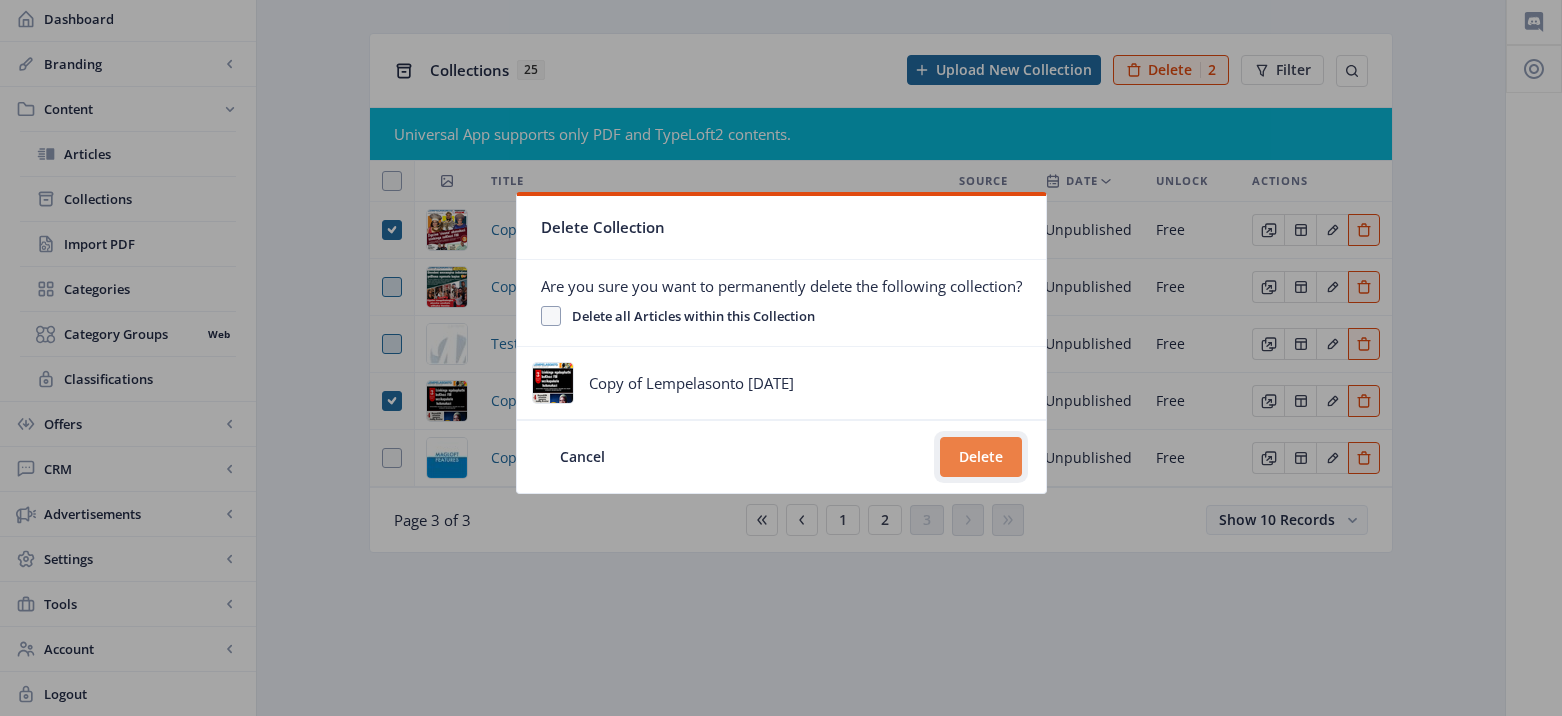 click on "Delete" 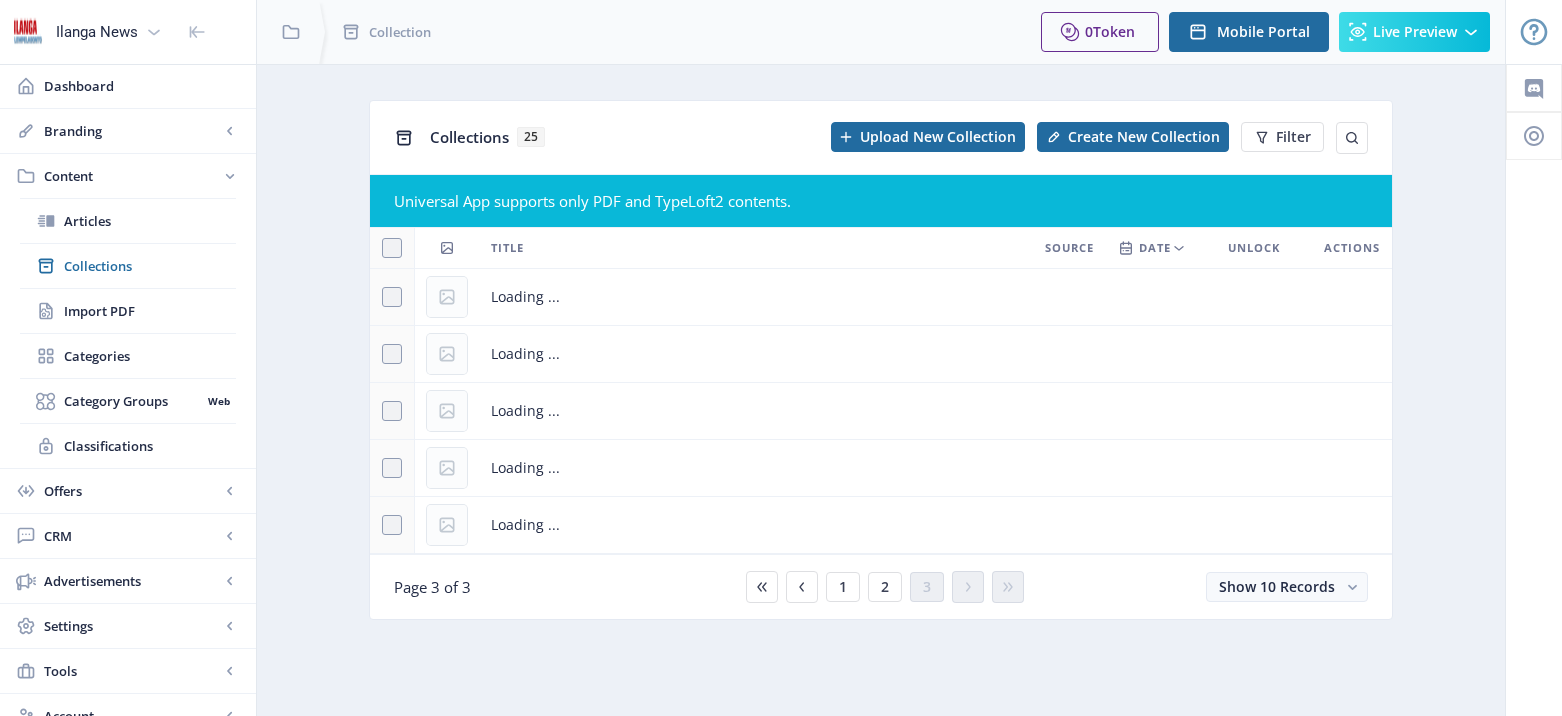 scroll, scrollTop: 67, scrollLeft: 0, axis: vertical 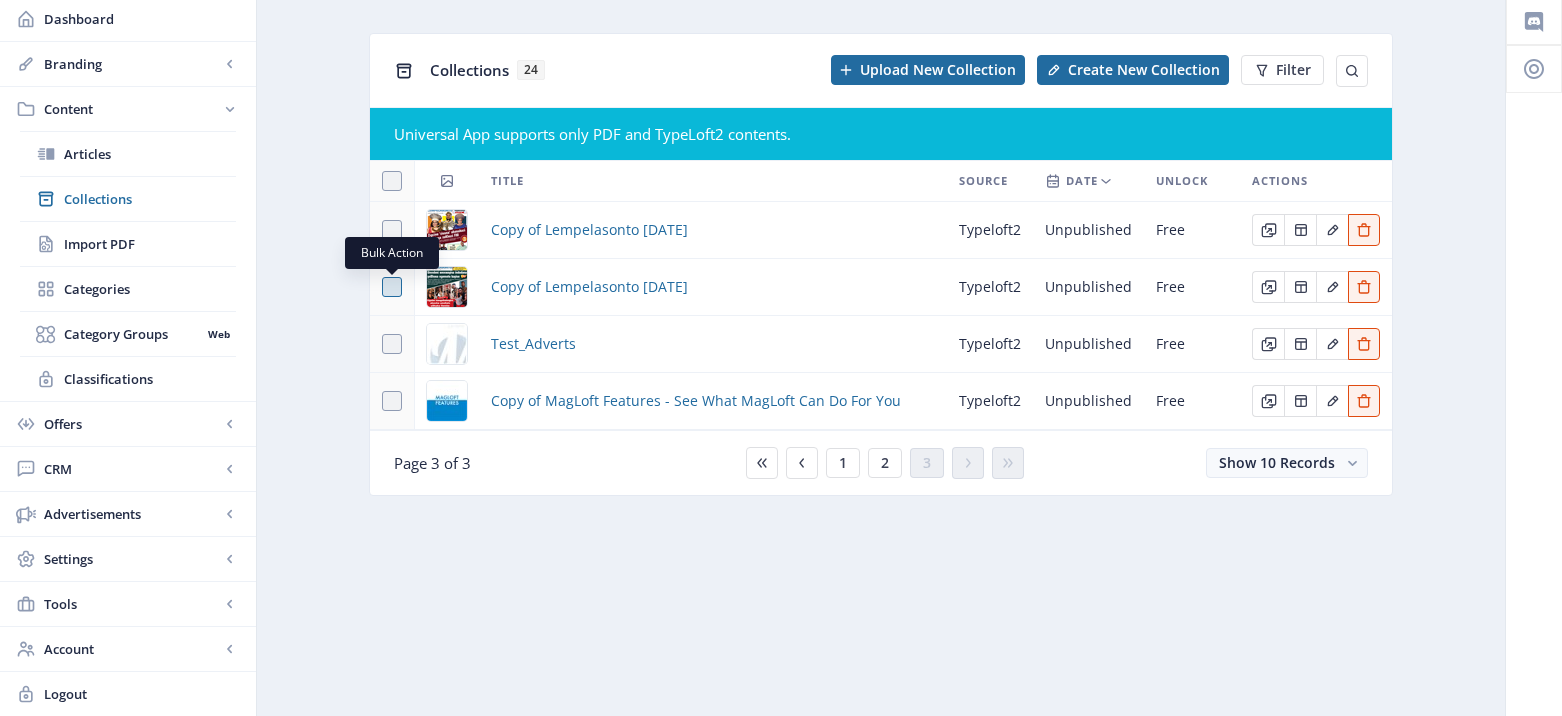 click at bounding box center (392, 287) 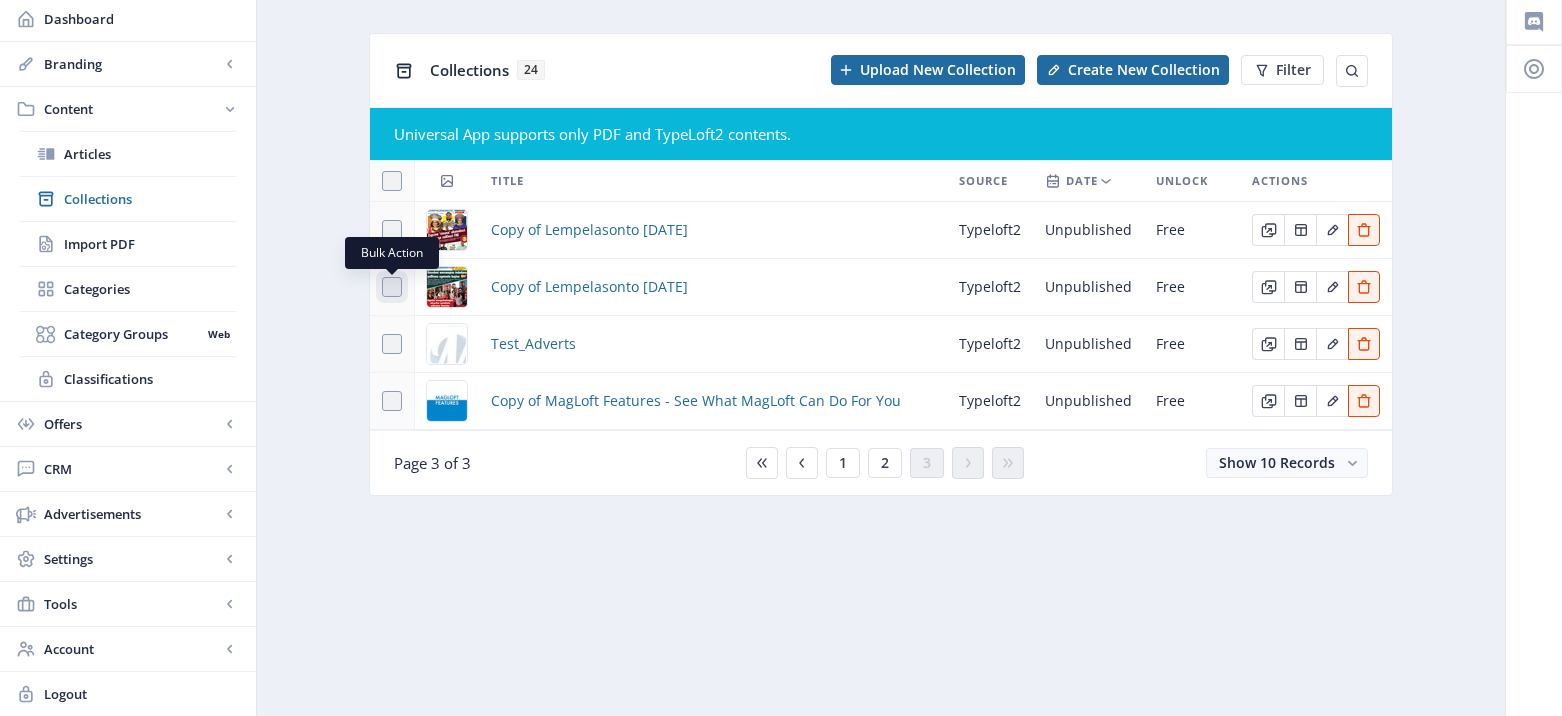 click at bounding box center [382, 287] 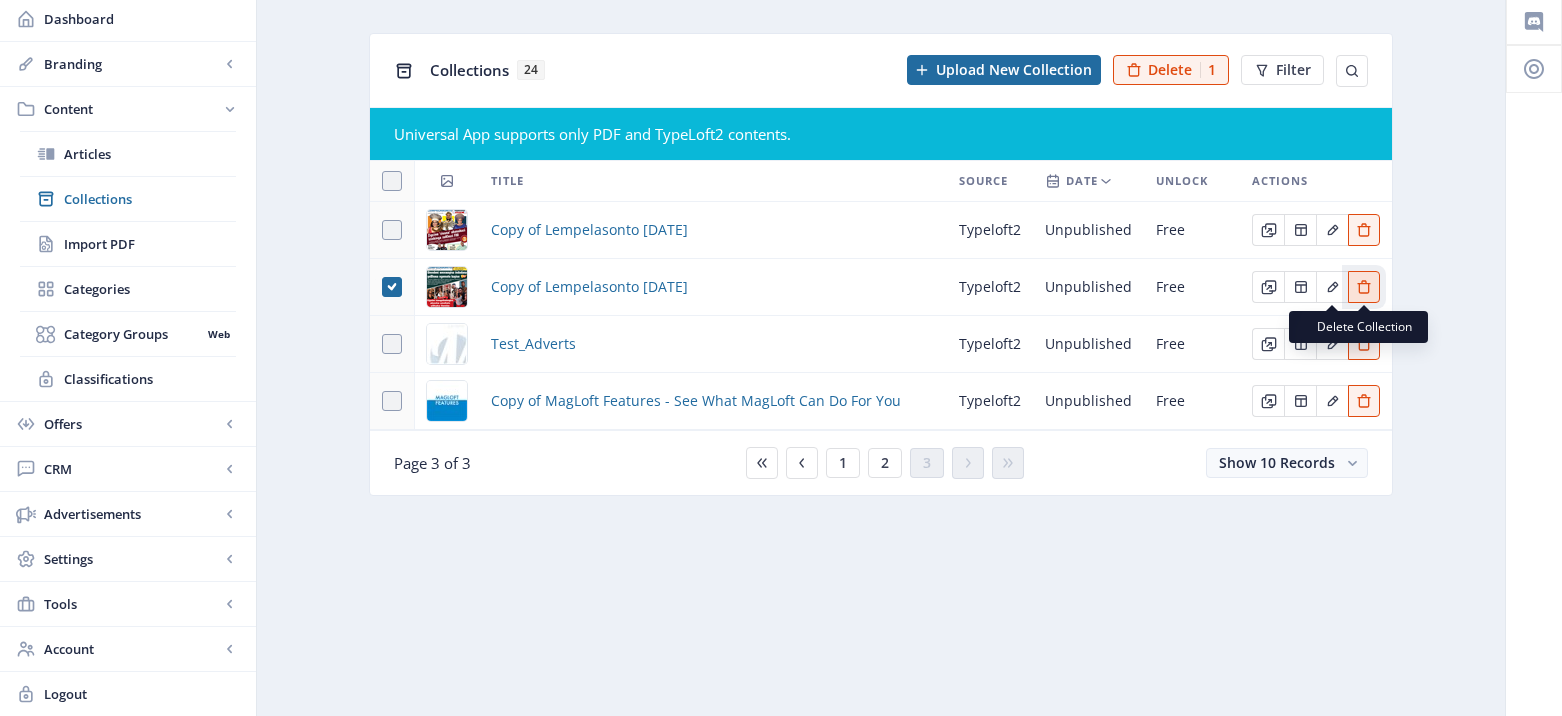 click 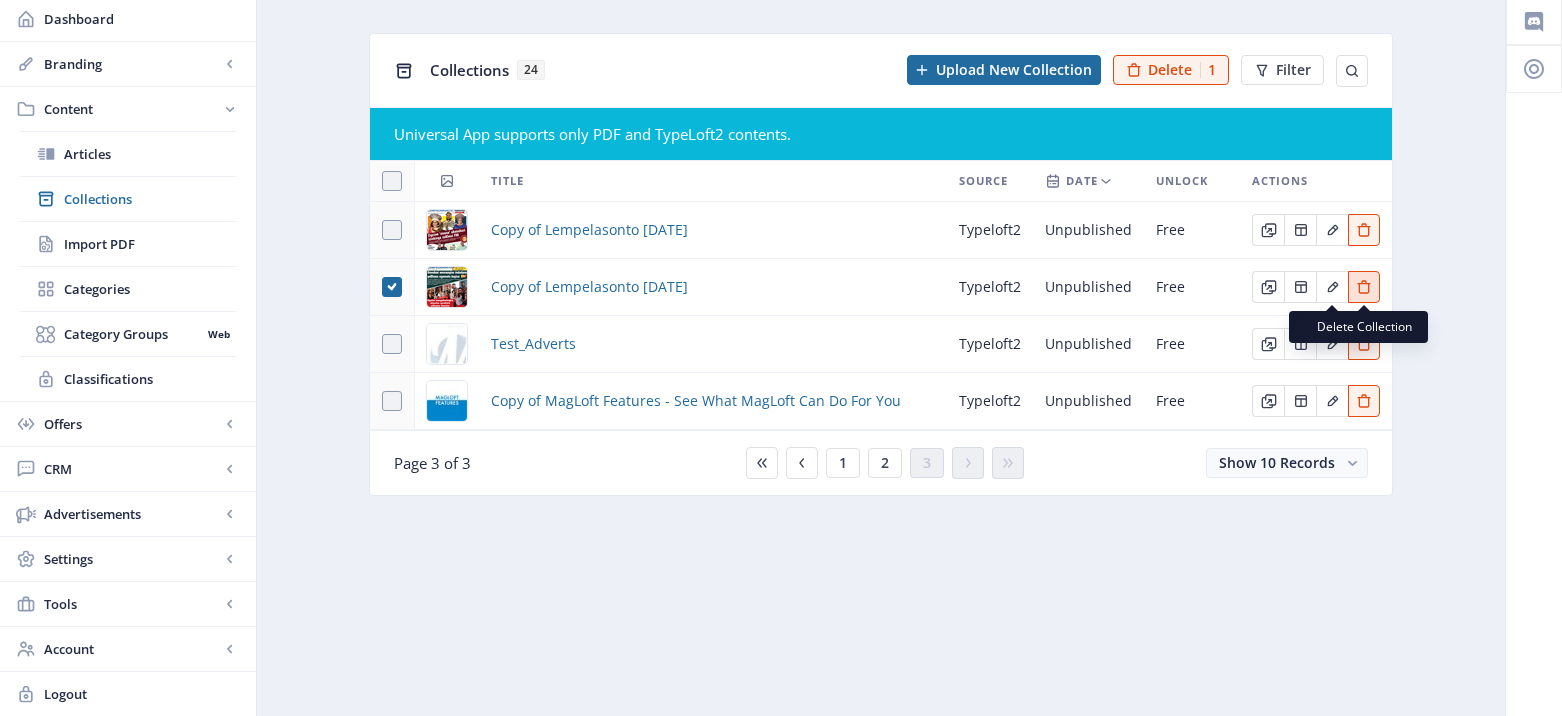 scroll, scrollTop: 0, scrollLeft: 0, axis: both 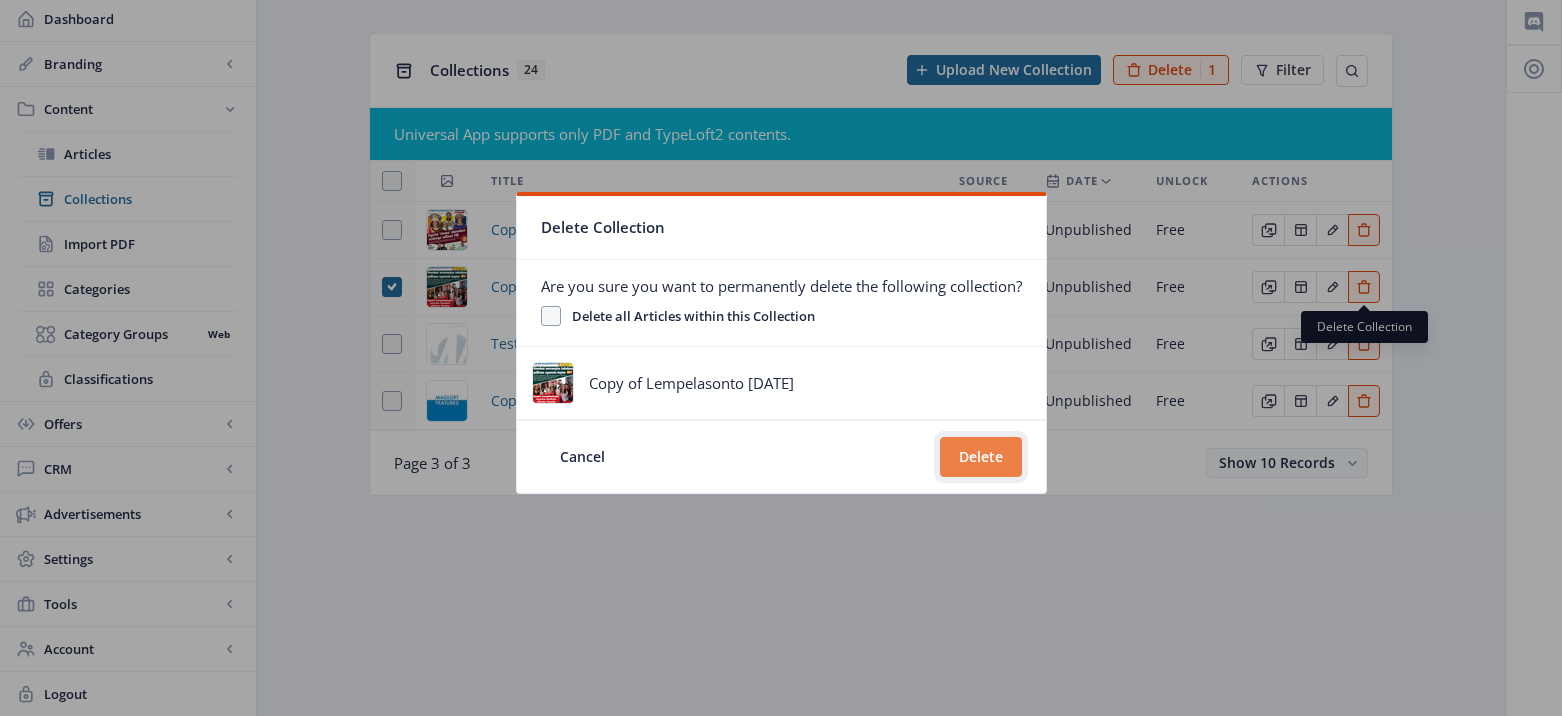 click on "Delete" 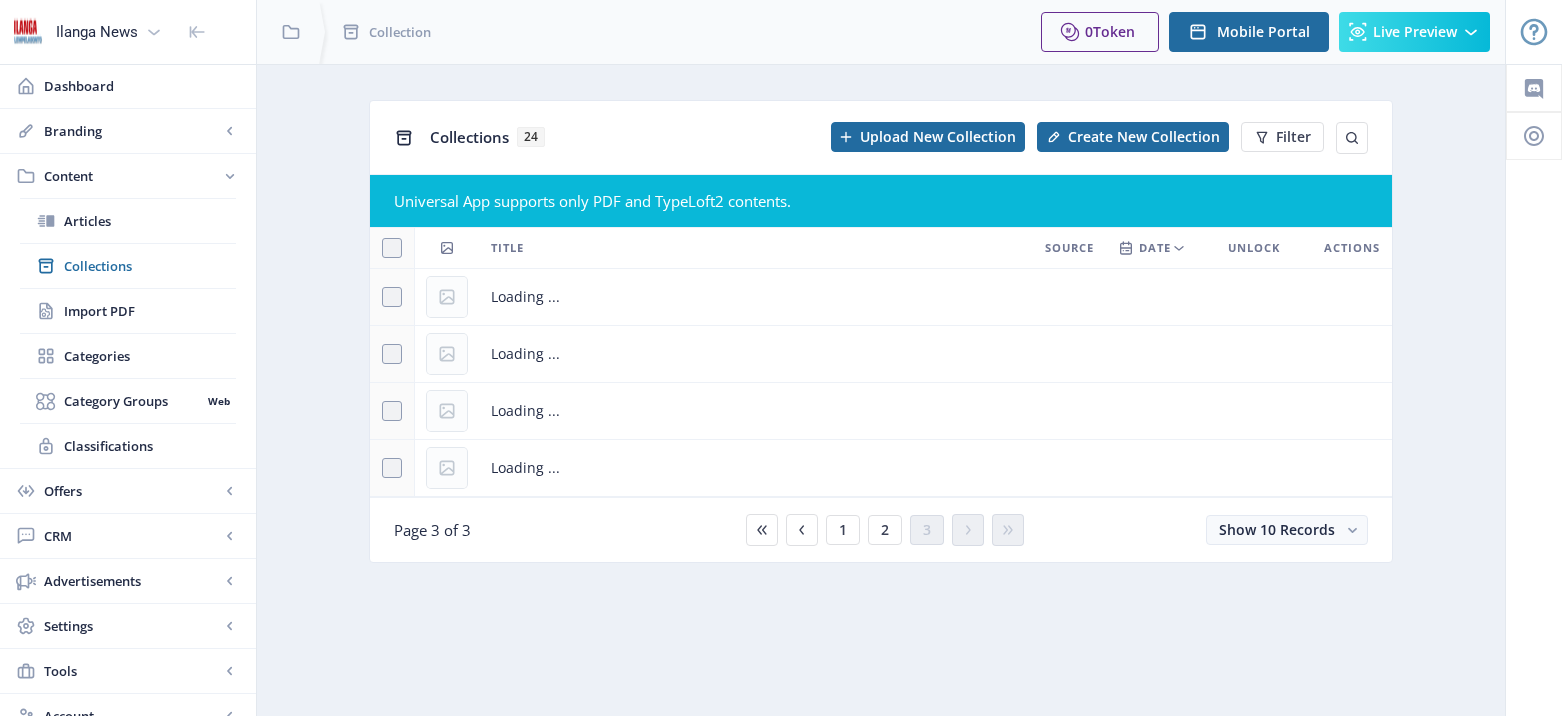 scroll, scrollTop: 67, scrollLeft: 0, axis: vertical 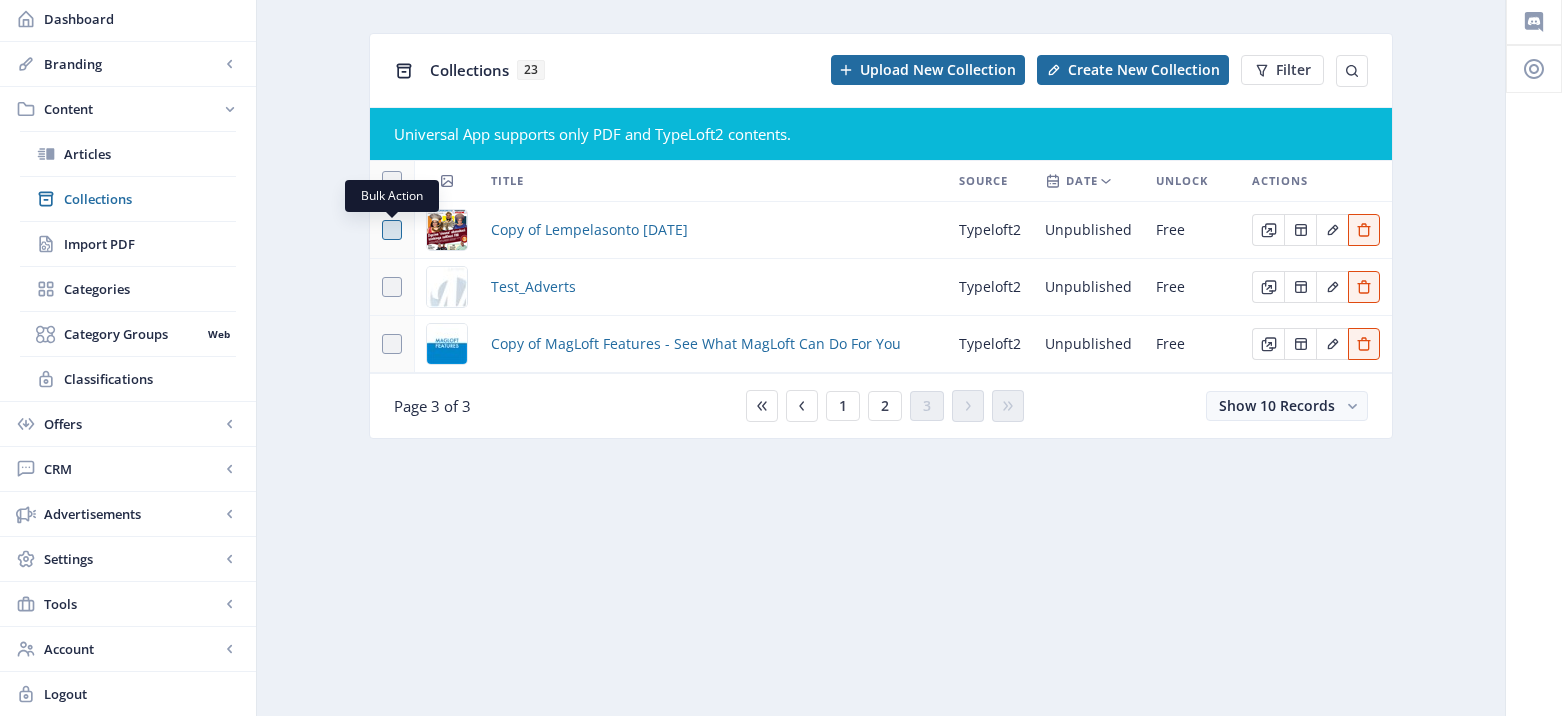 click at bounding box center [392, 230] 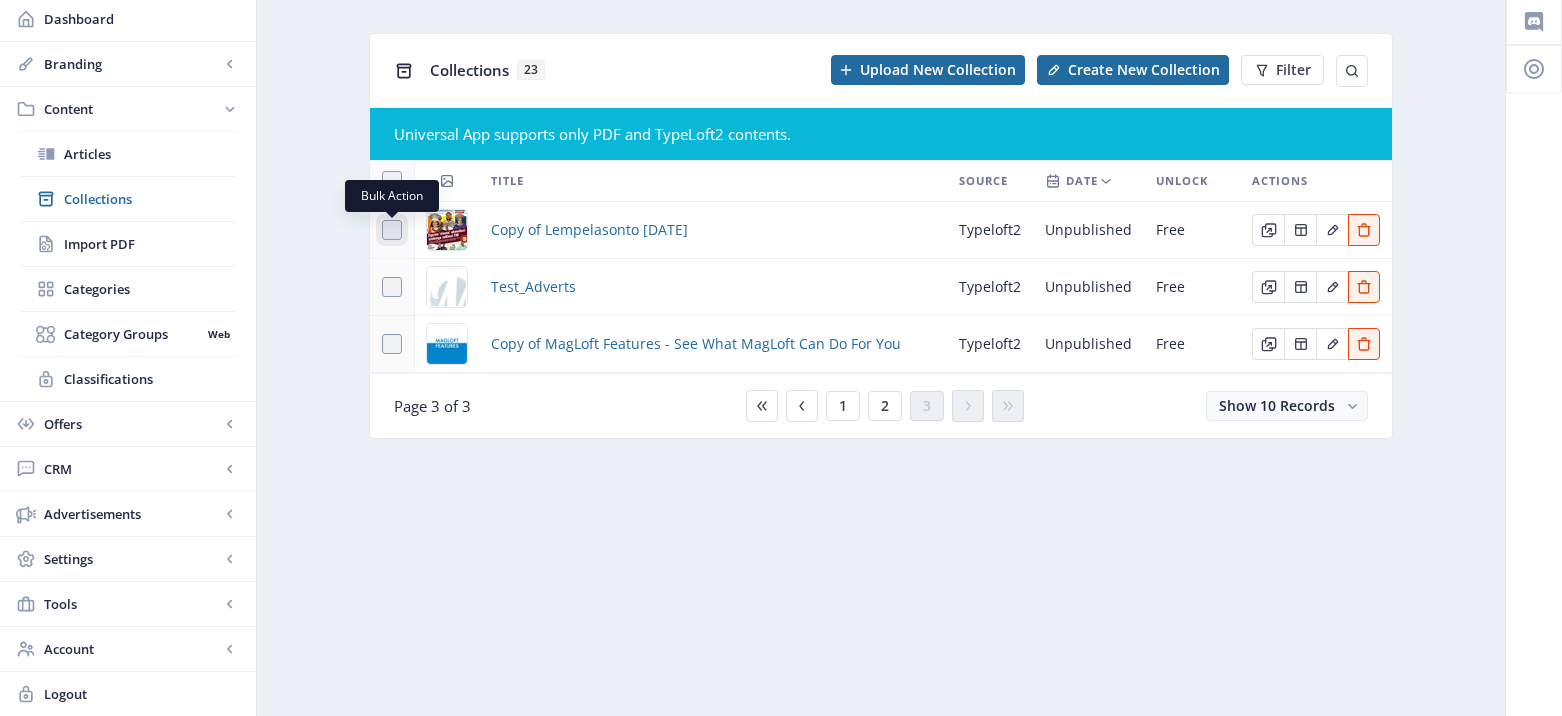 click at bounding box center [382, 230] 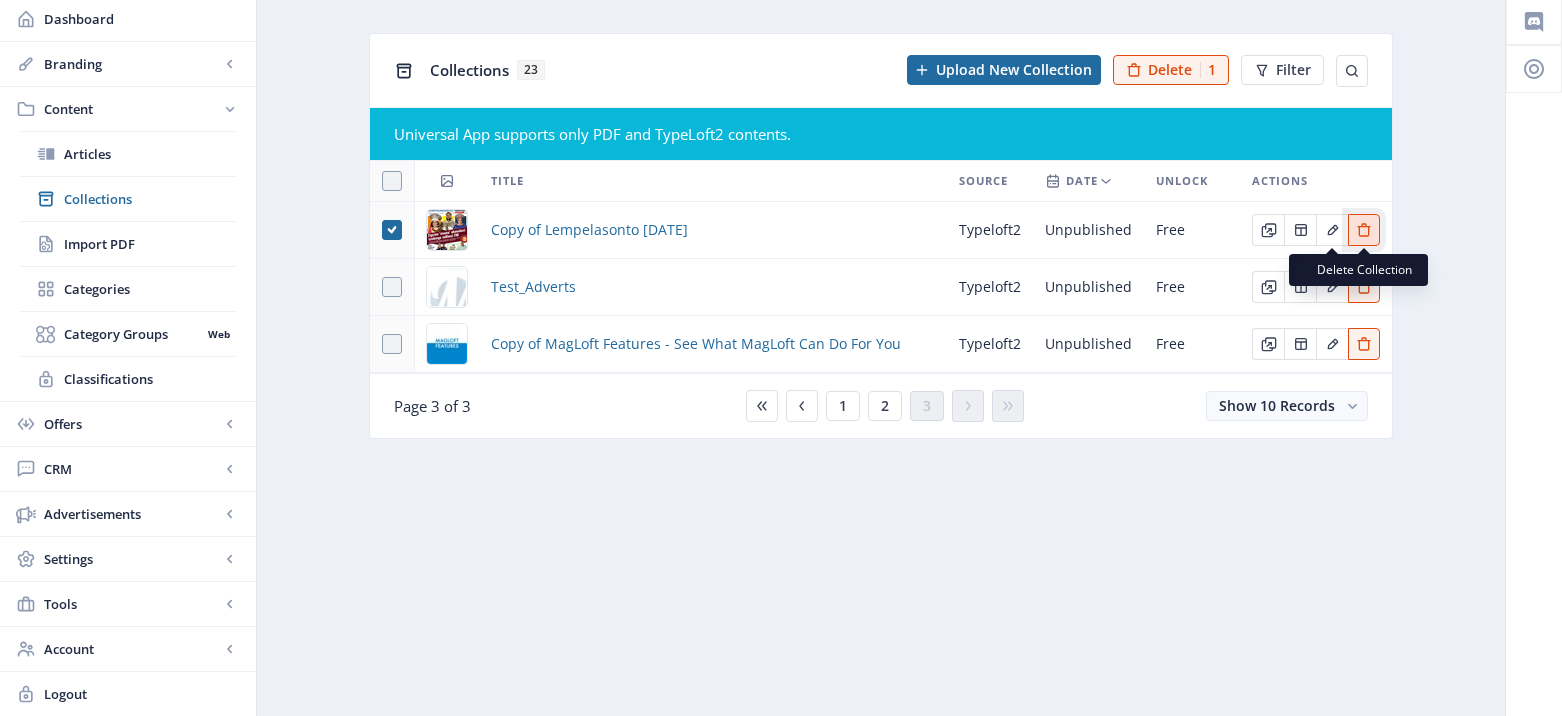 click 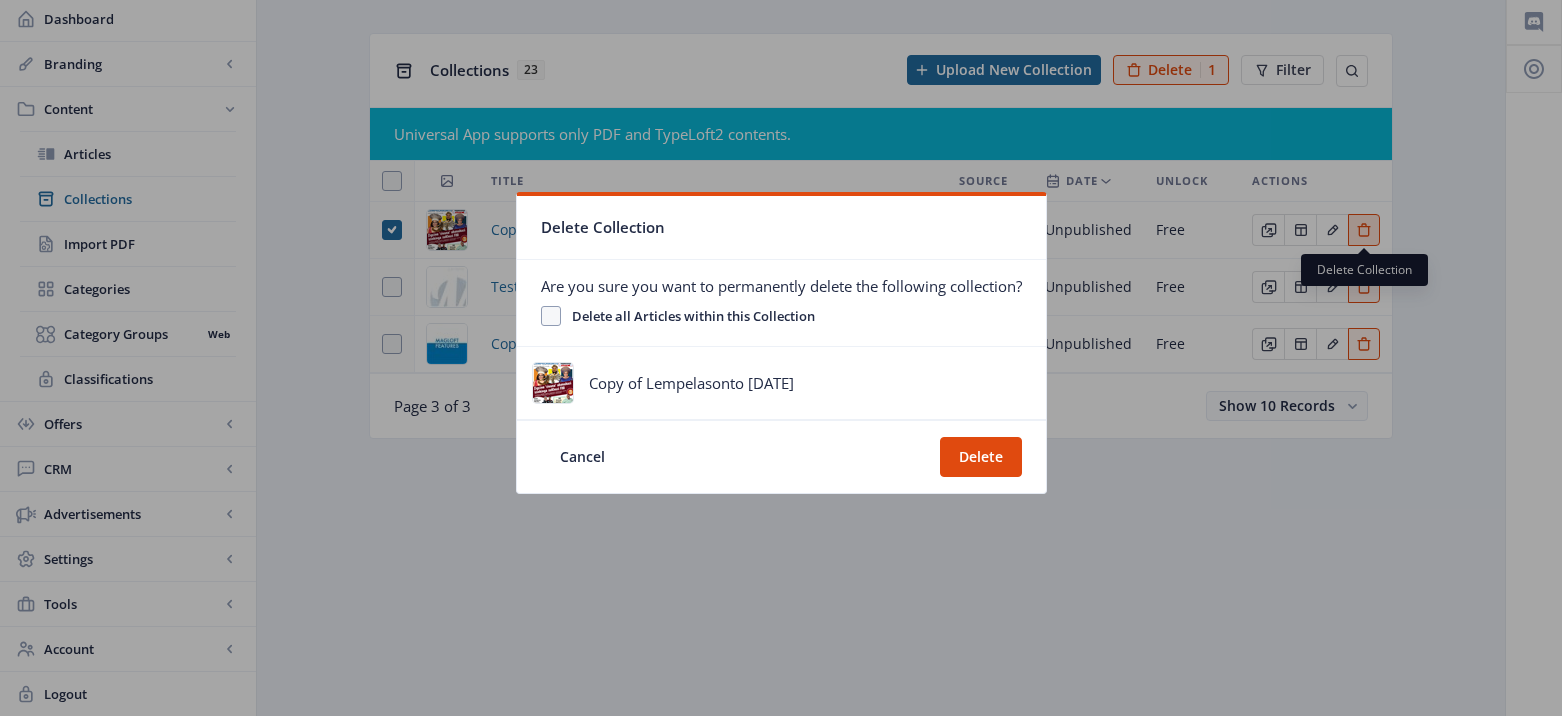 scroll, scrollTop: 0, scrollLeft: 0, axis: both 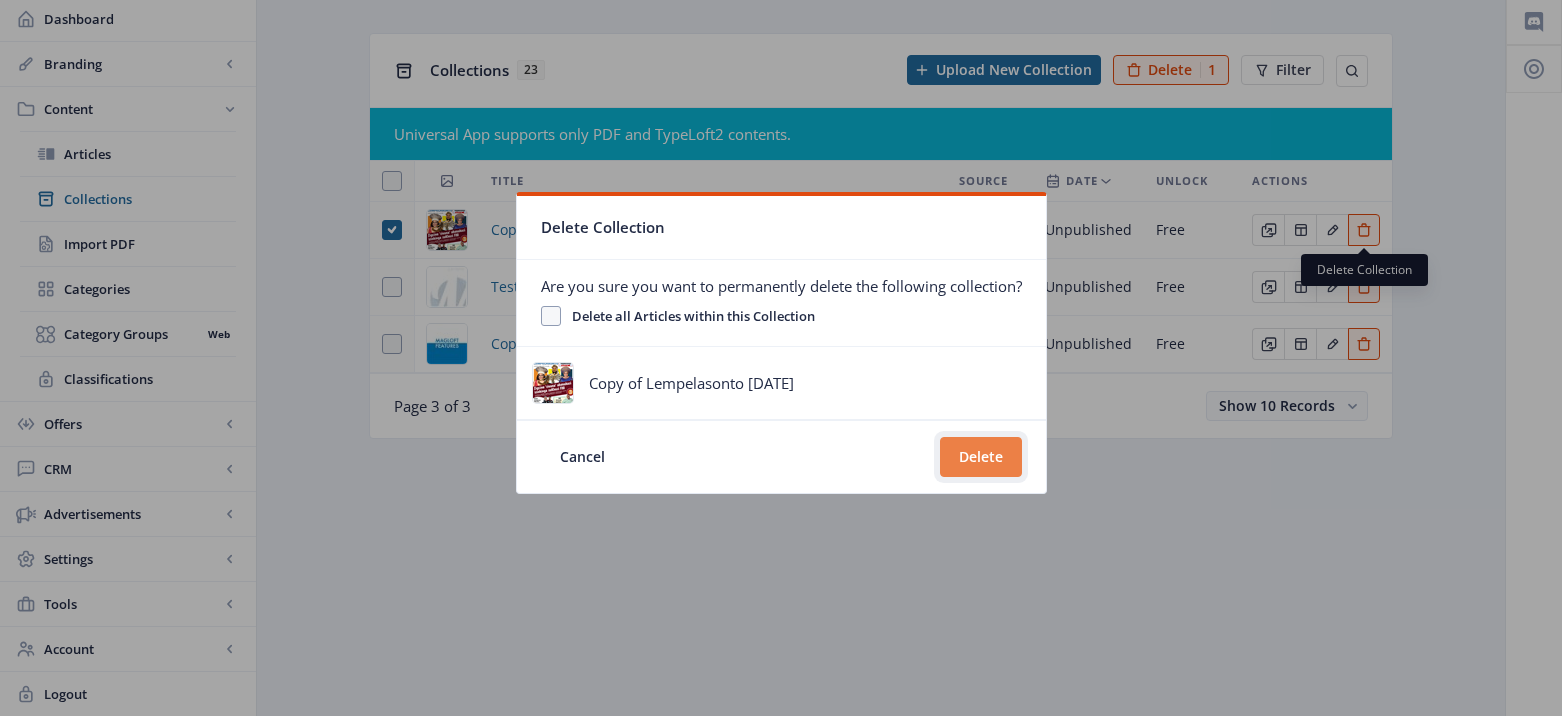 click on "Delete" 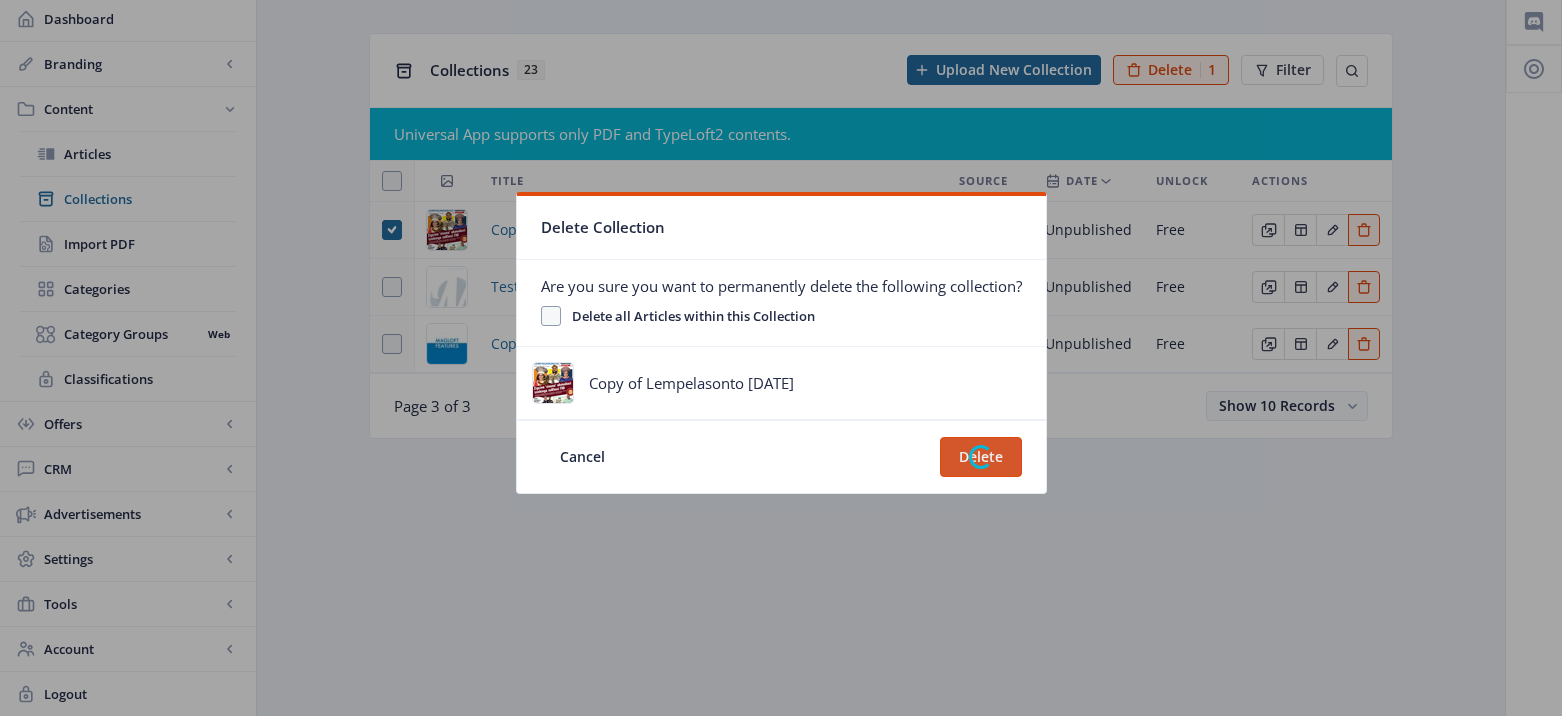 scroll, scrollTop: 67, scrollLeft: 0, axis: vertical 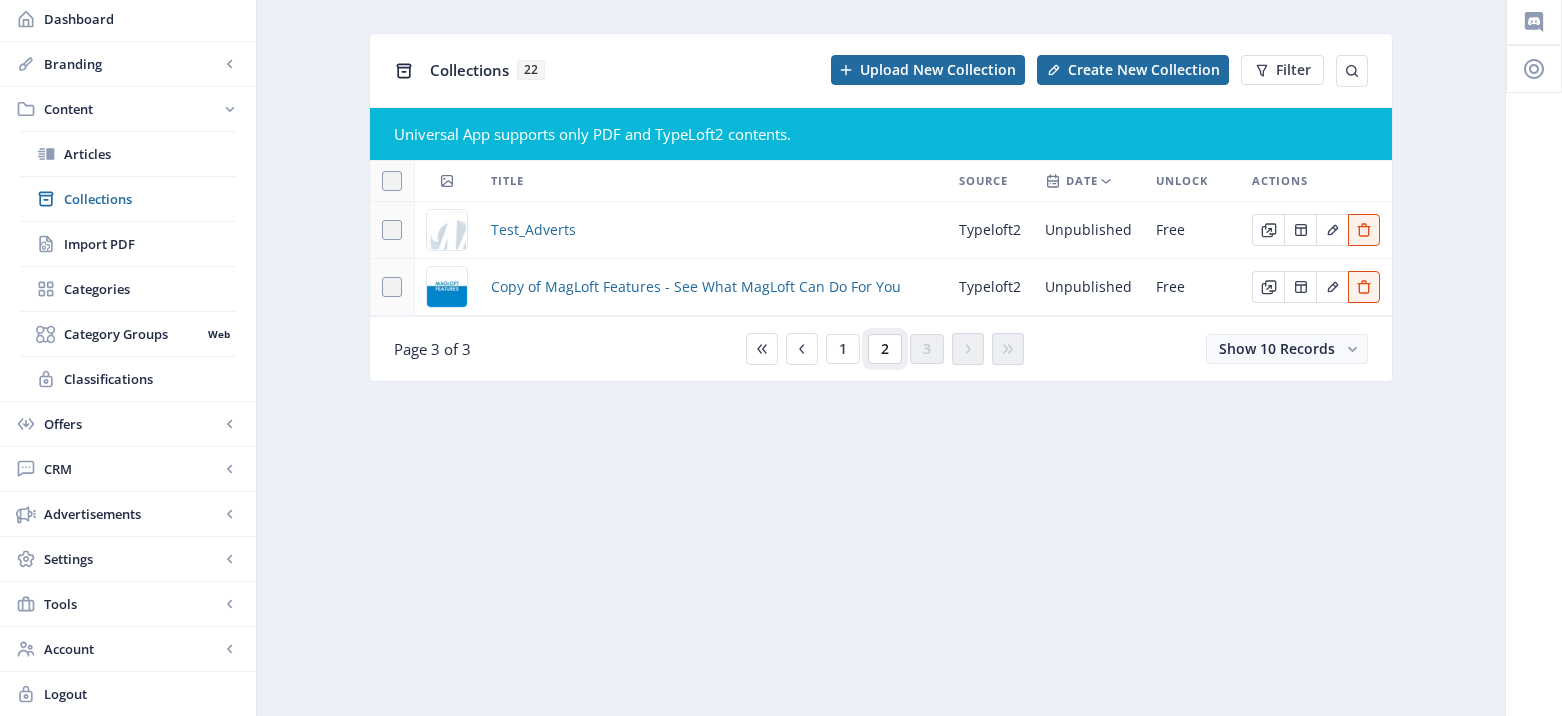 click on "2" 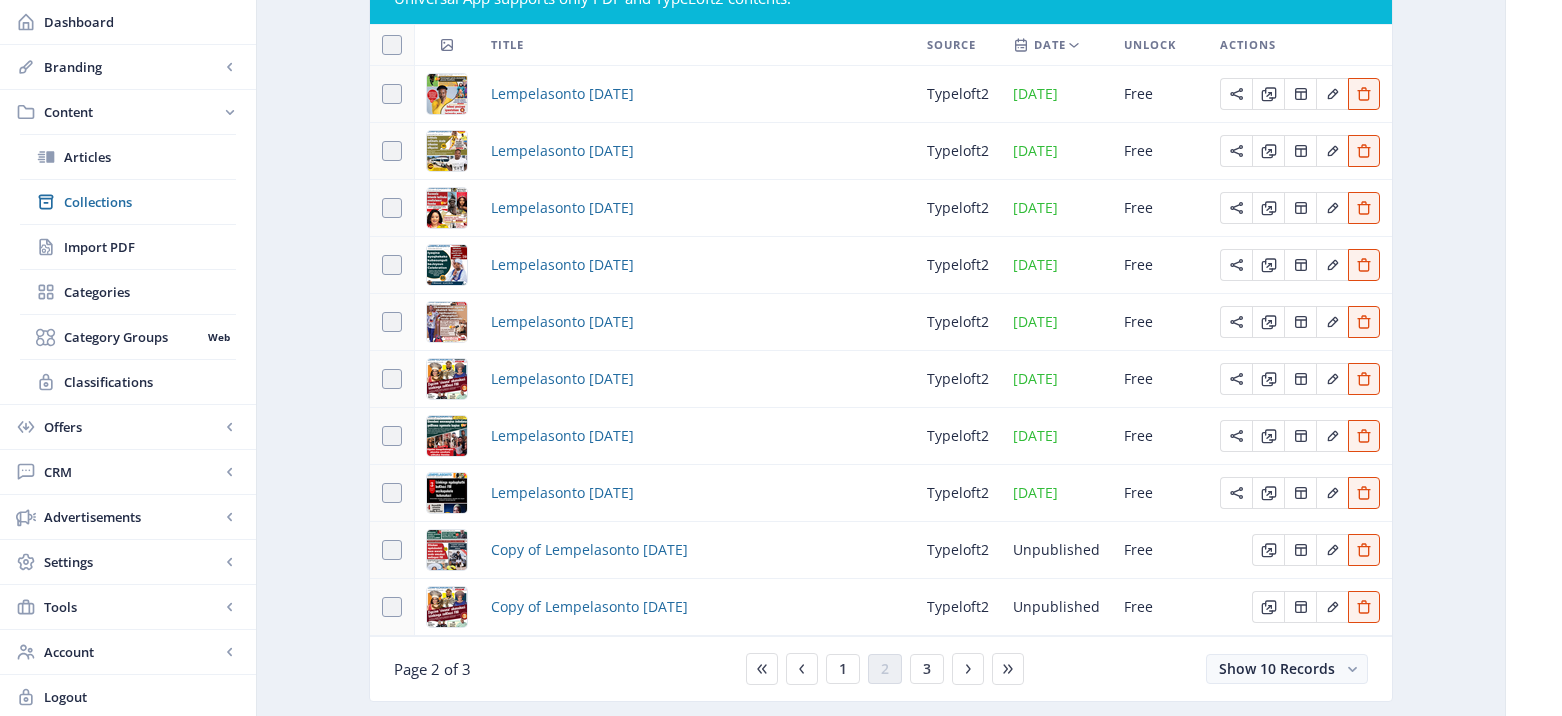 scroll, scrollTop: 259, scrollLeft: 0, axis: vertical 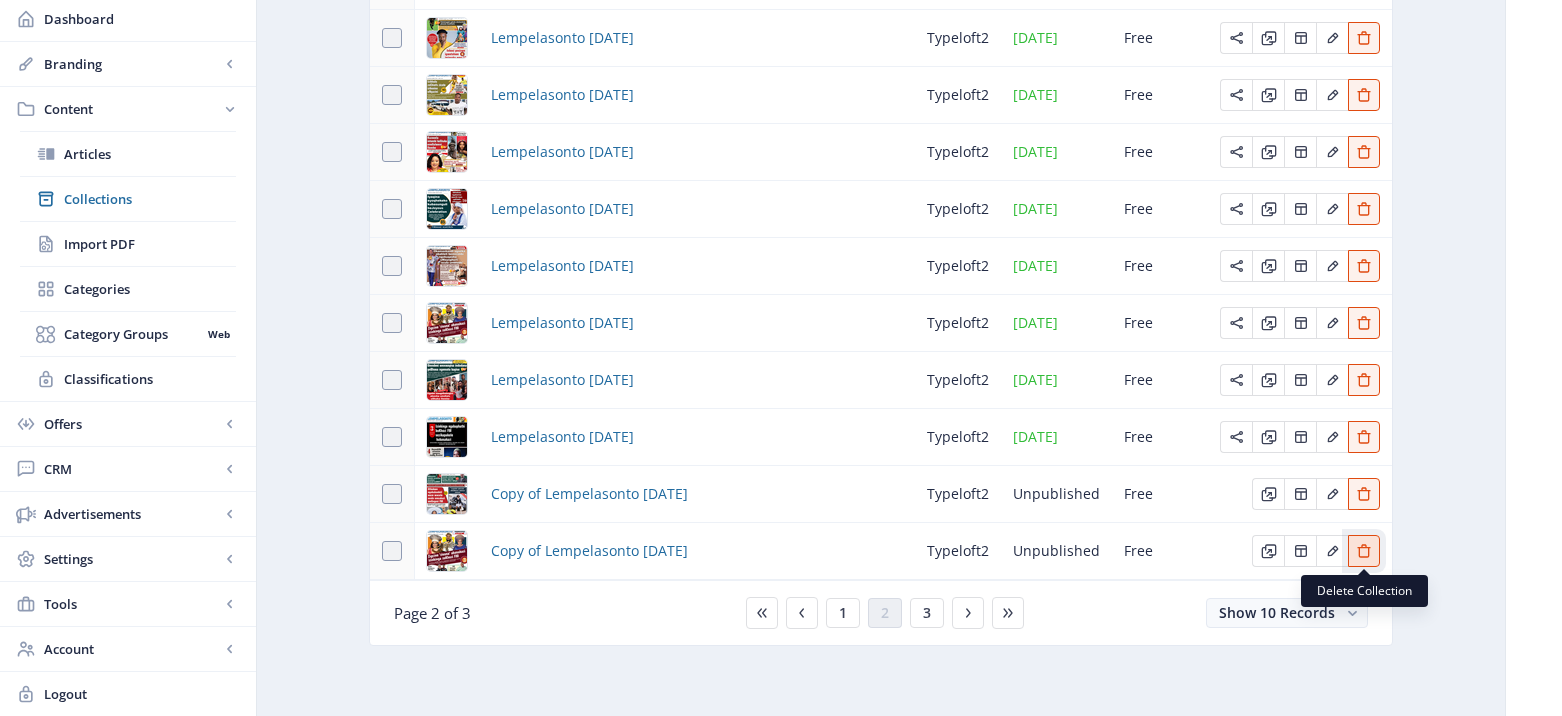 click 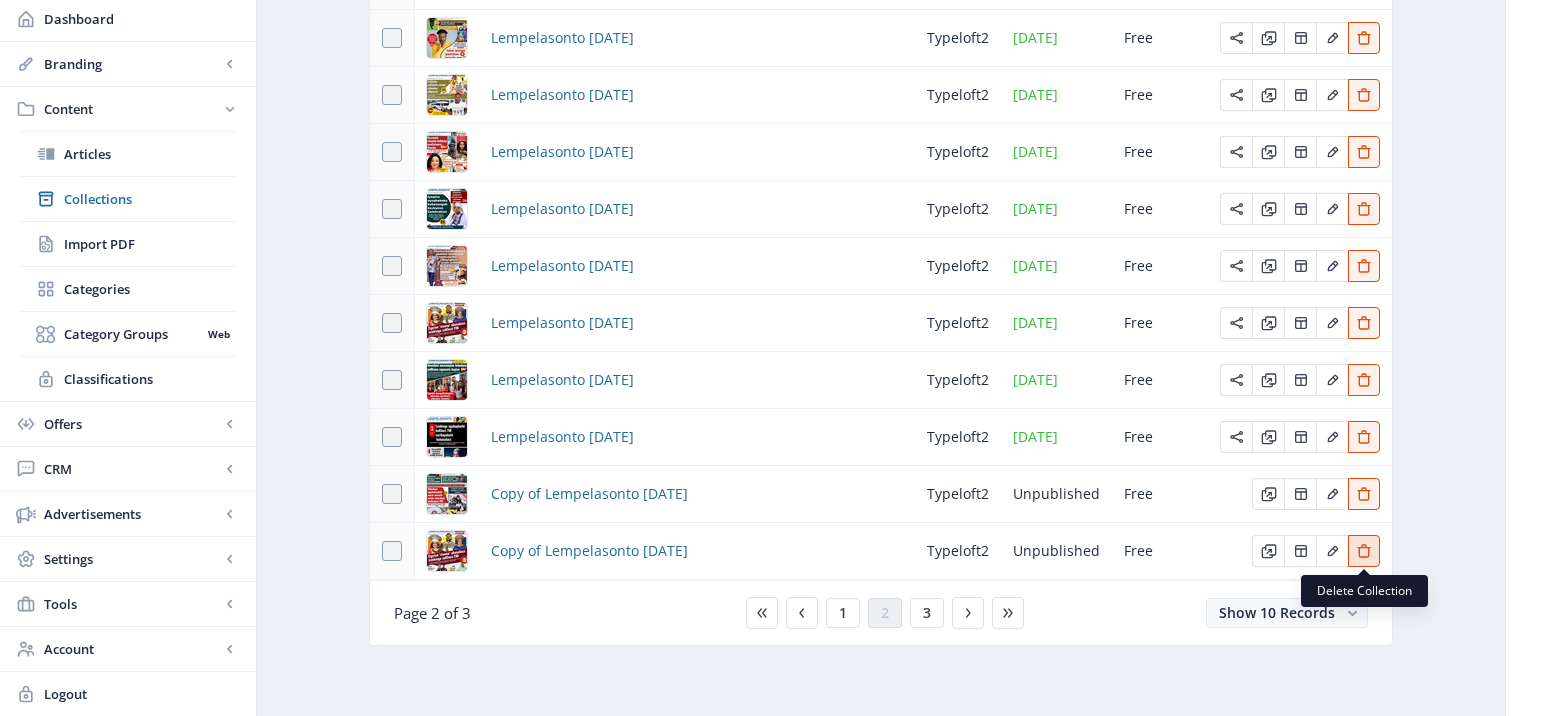 scroll, scrollTop: 0, scrollLeft: 0, axis: both 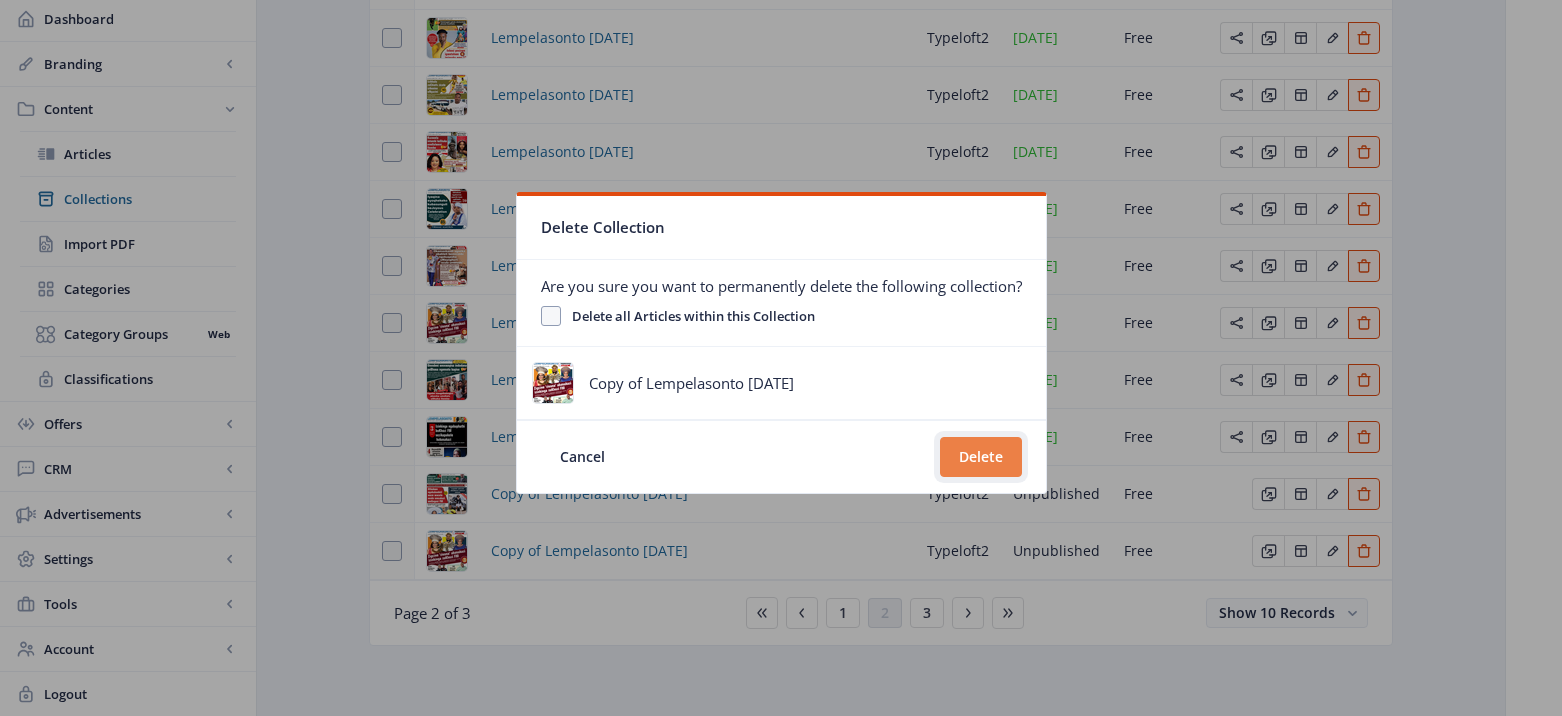 click on "Delete" 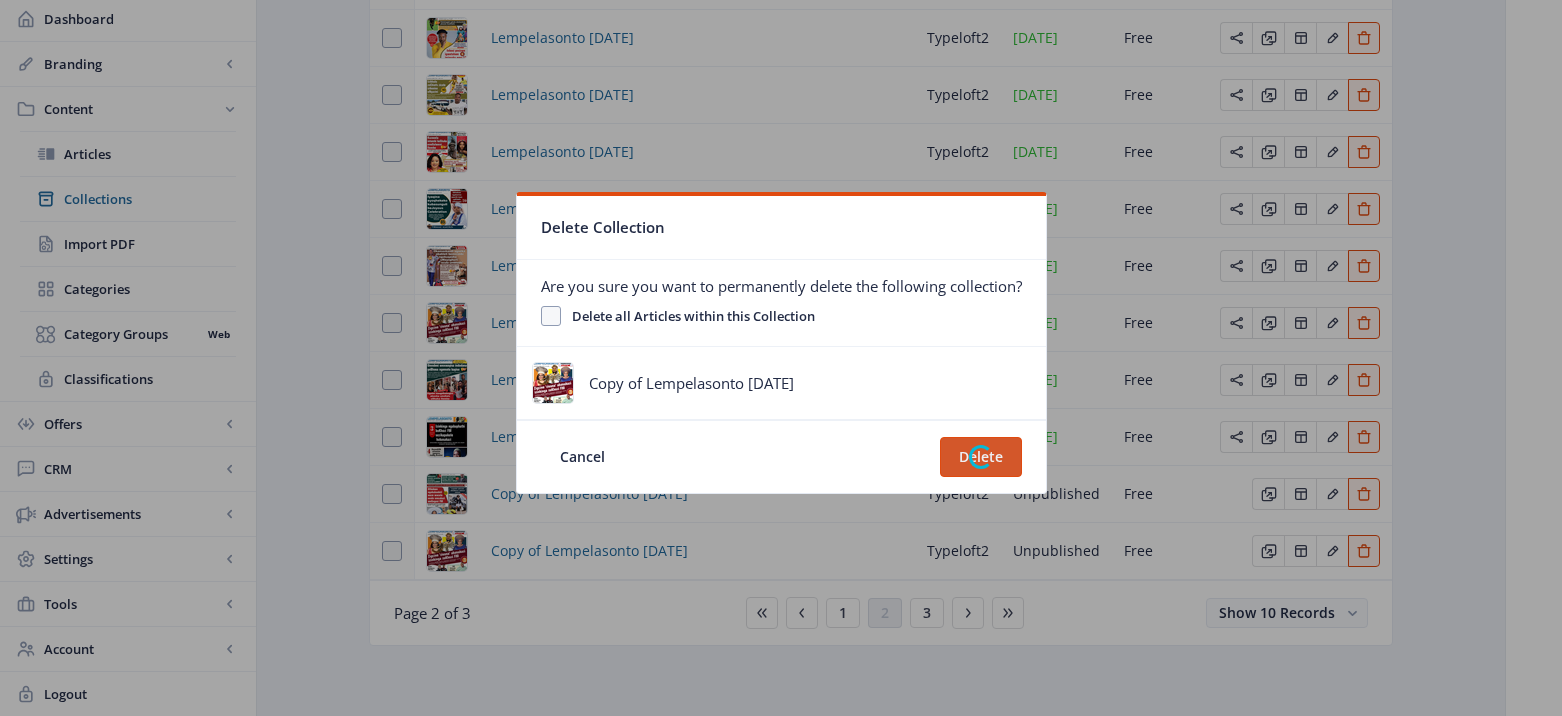 scroll, scrollTop: 259, scrollLeft: 0, axis: vertical 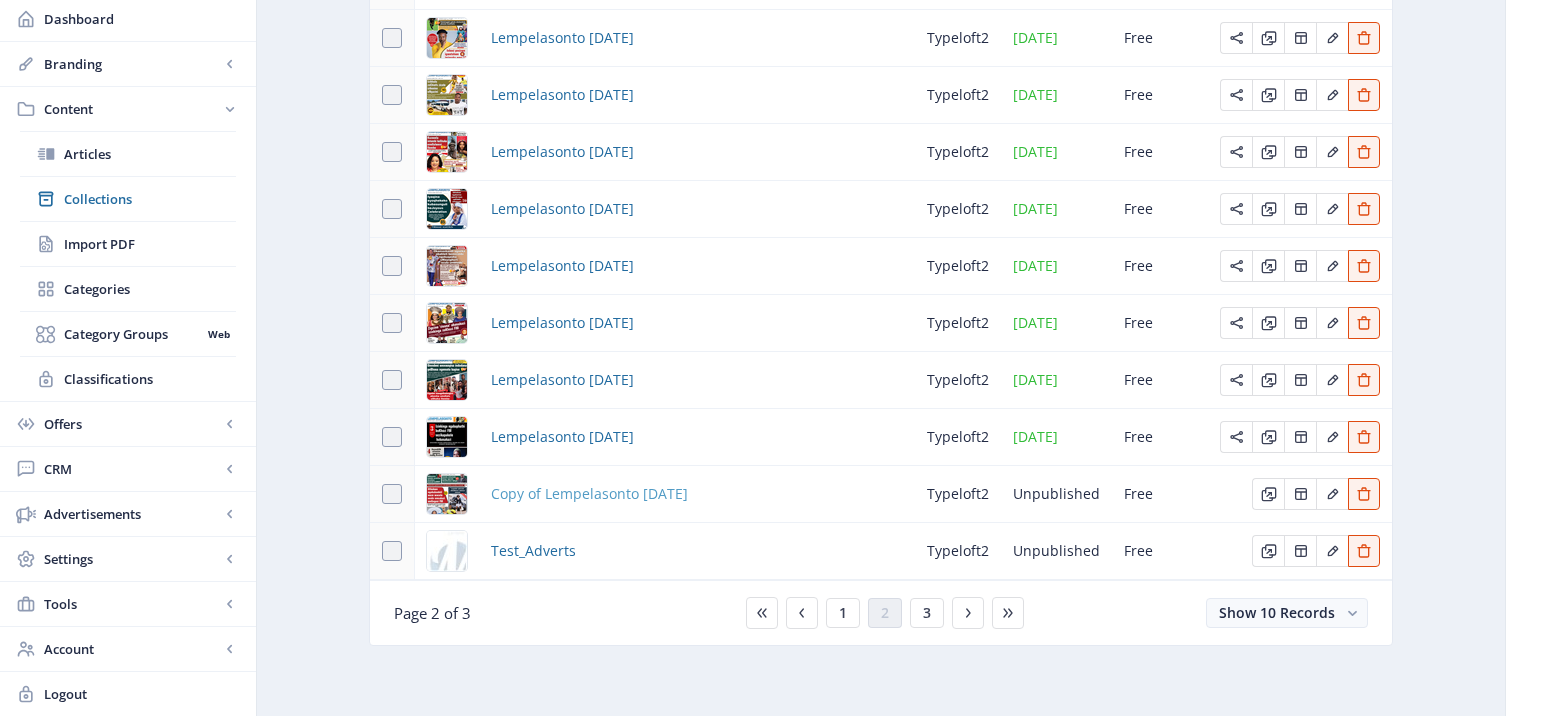 click on "Copy of Lempelasonto [DATE]" at bounding box center (589, 494) 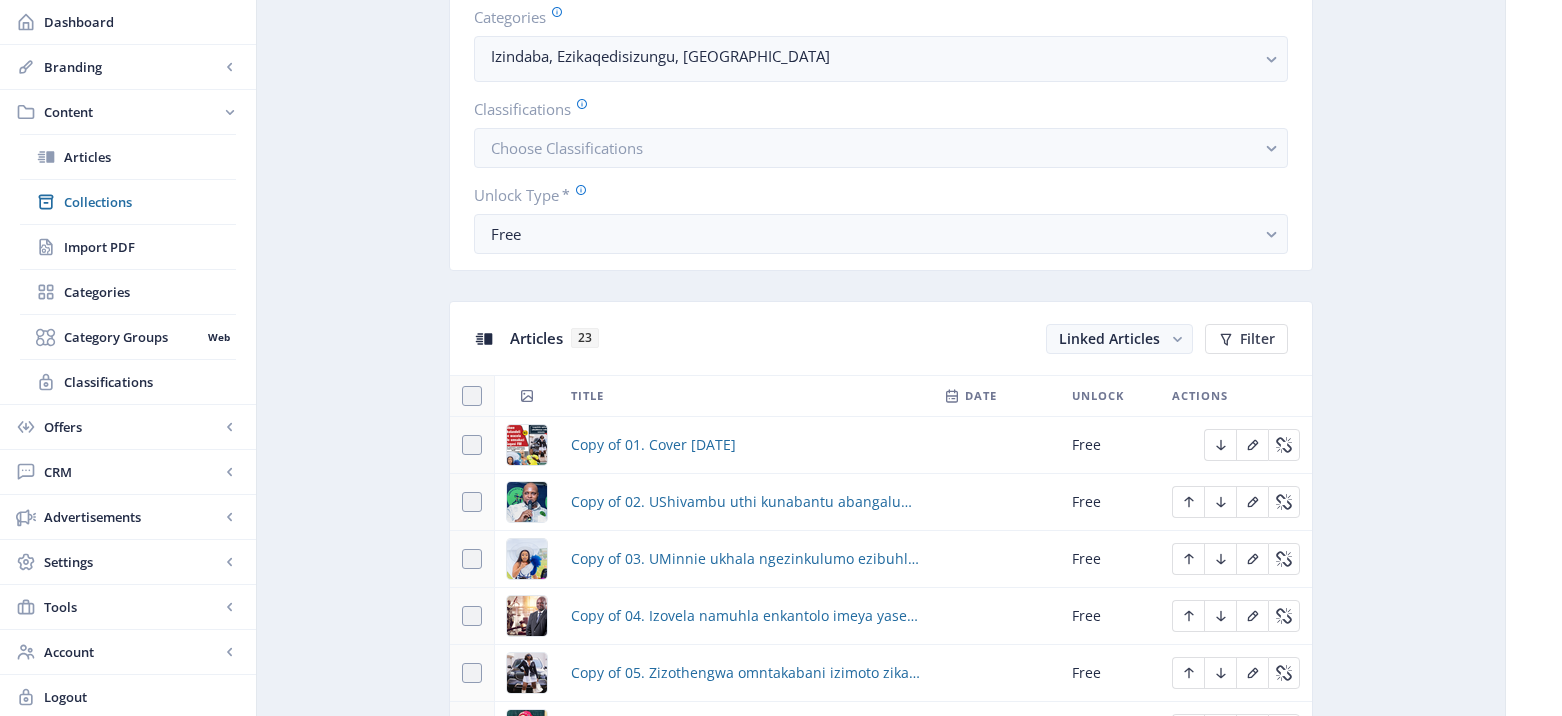 scroll, scrollTop: 635, scrollLeft: 0, axis: vertical 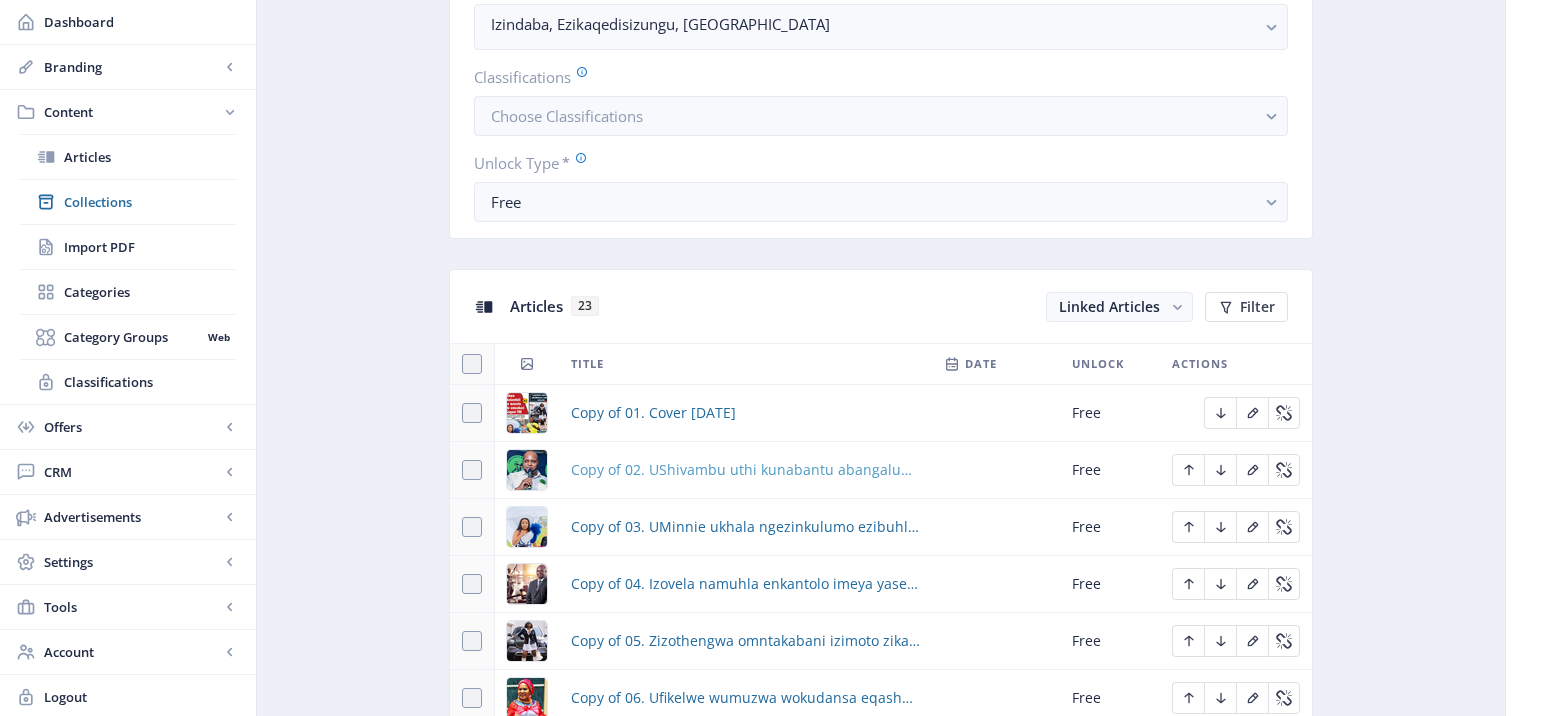 click on "Copy of 02. UShivambu uthi kunabantu abangalungile abasondele kuMsholozi" at bounding box center [745, 470] 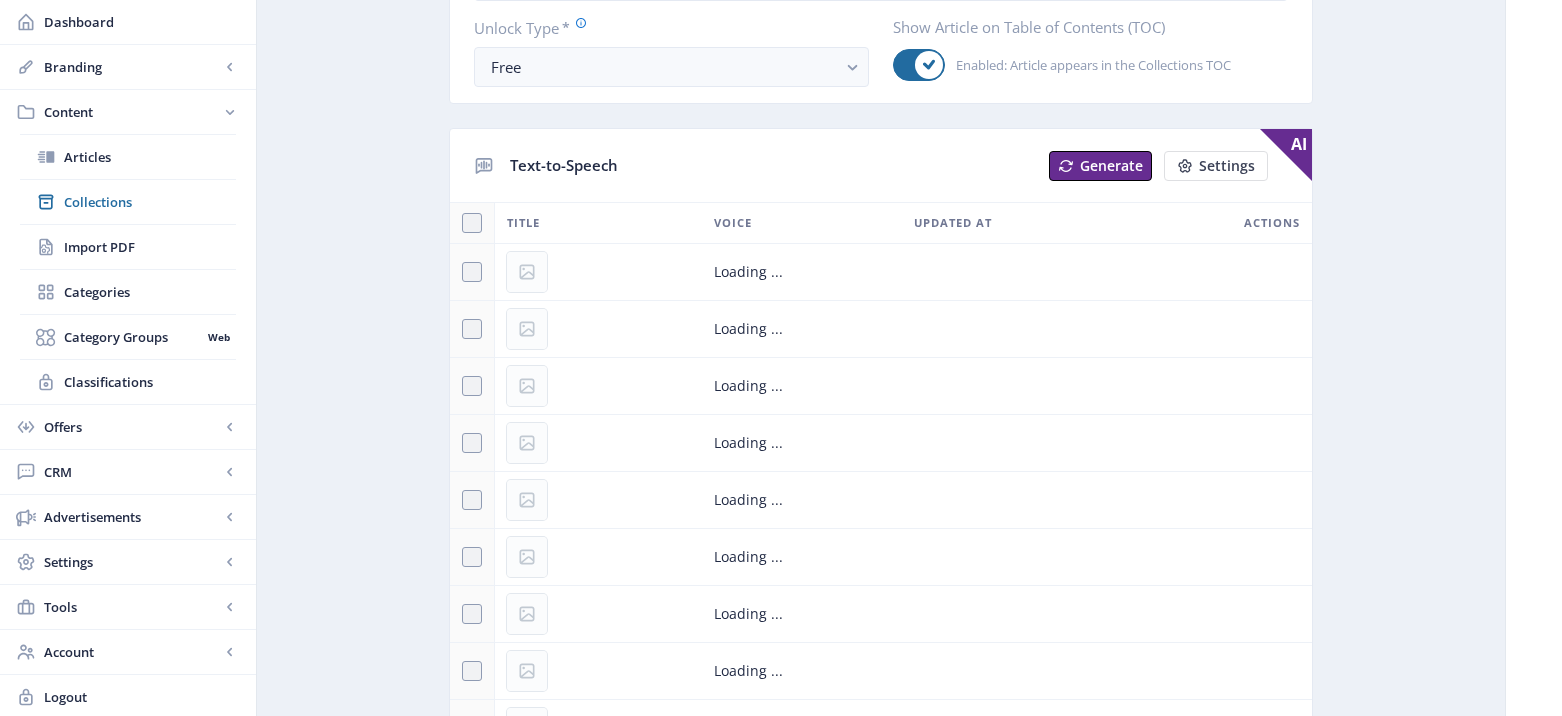 scroll, scrollTop: 0, scrollLeft: 0, axis: both 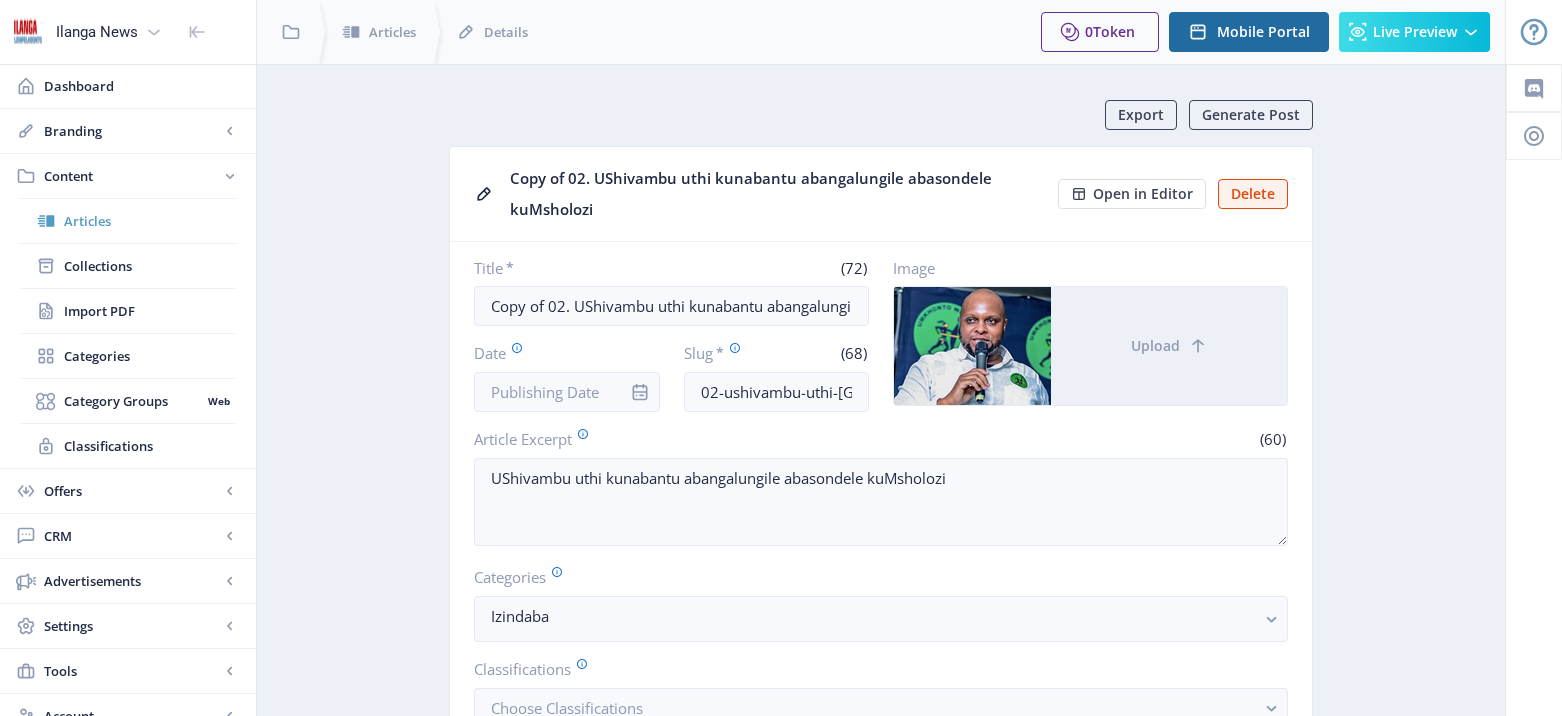 click on "Articles" at bounding box center [150, 221] 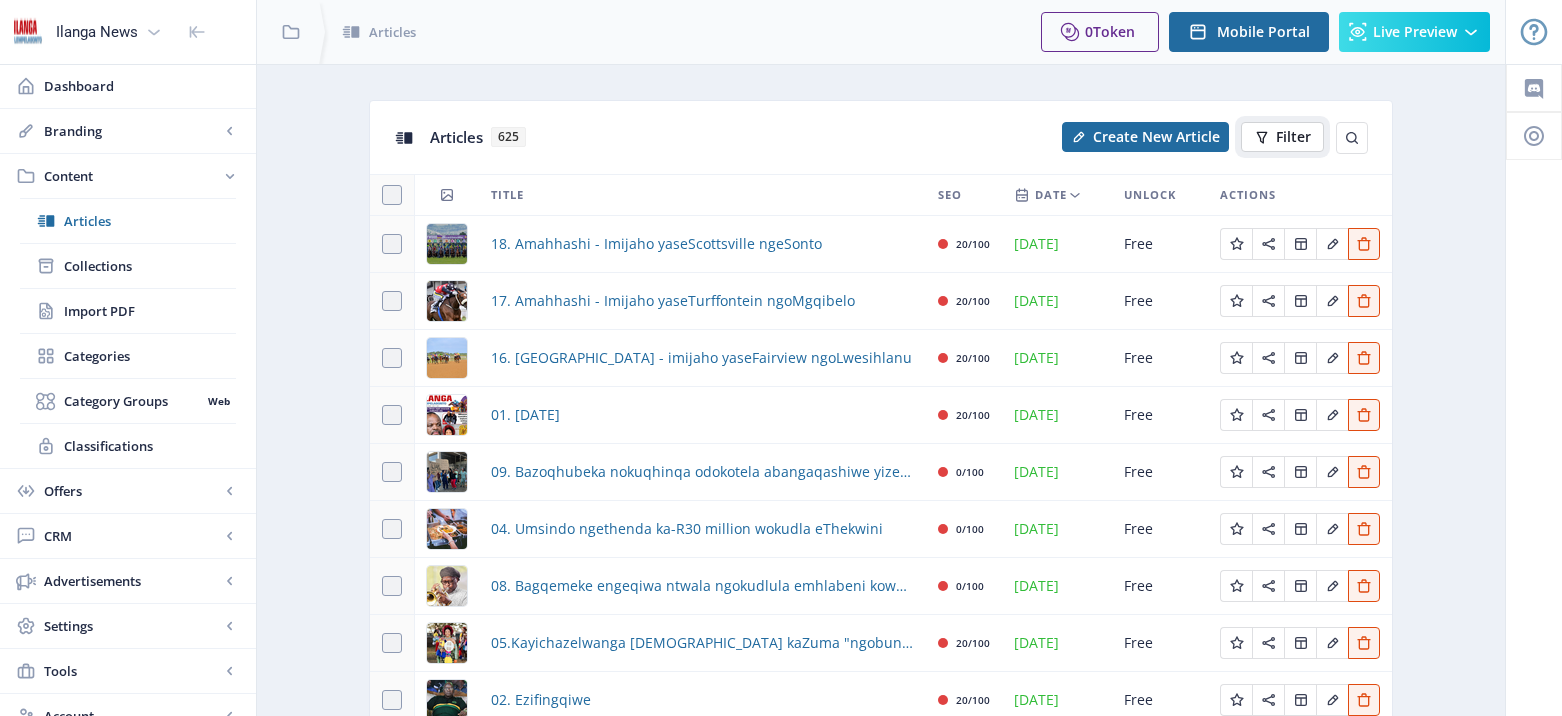 click on "Filter" 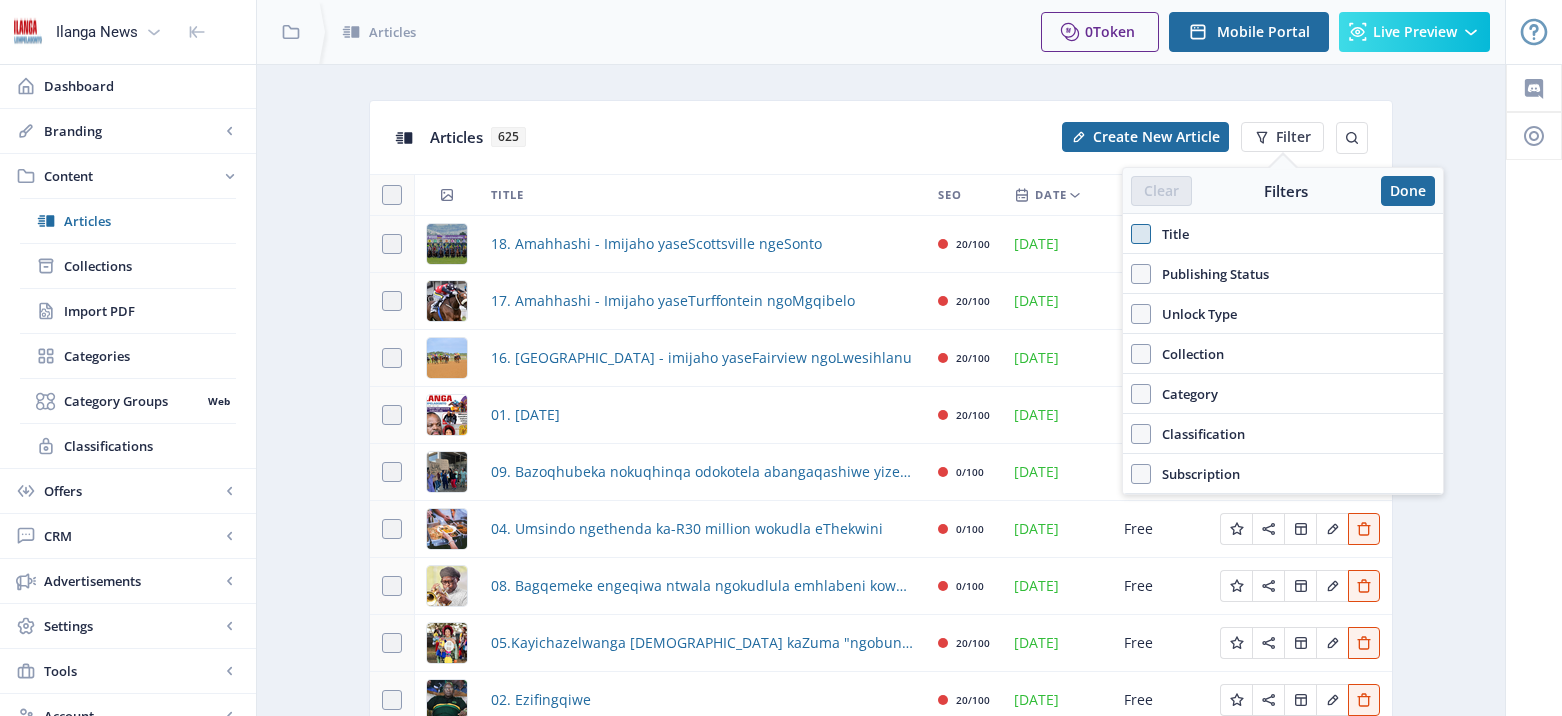 click at bounding box center (1141, 234) 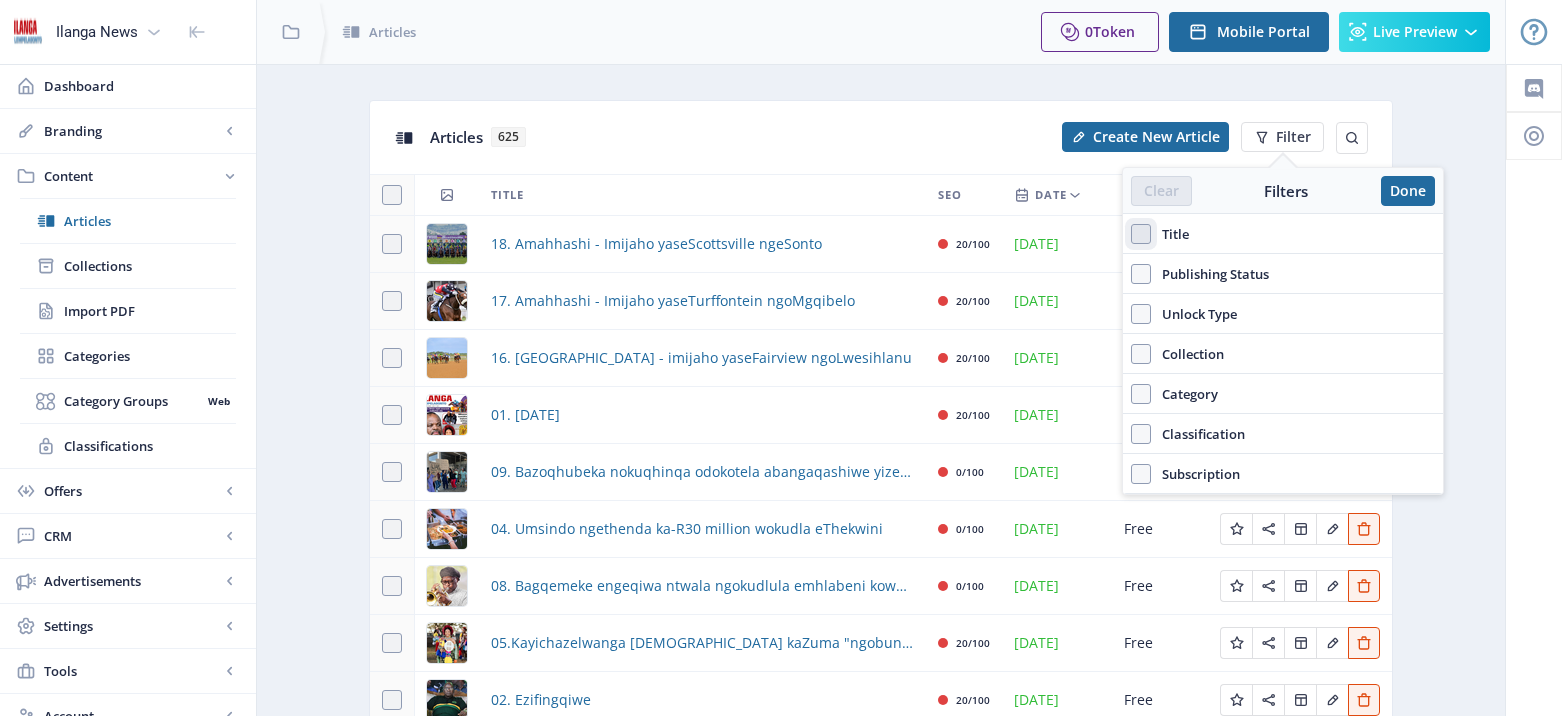 click on "Title" at bounding box center (1131, 234) 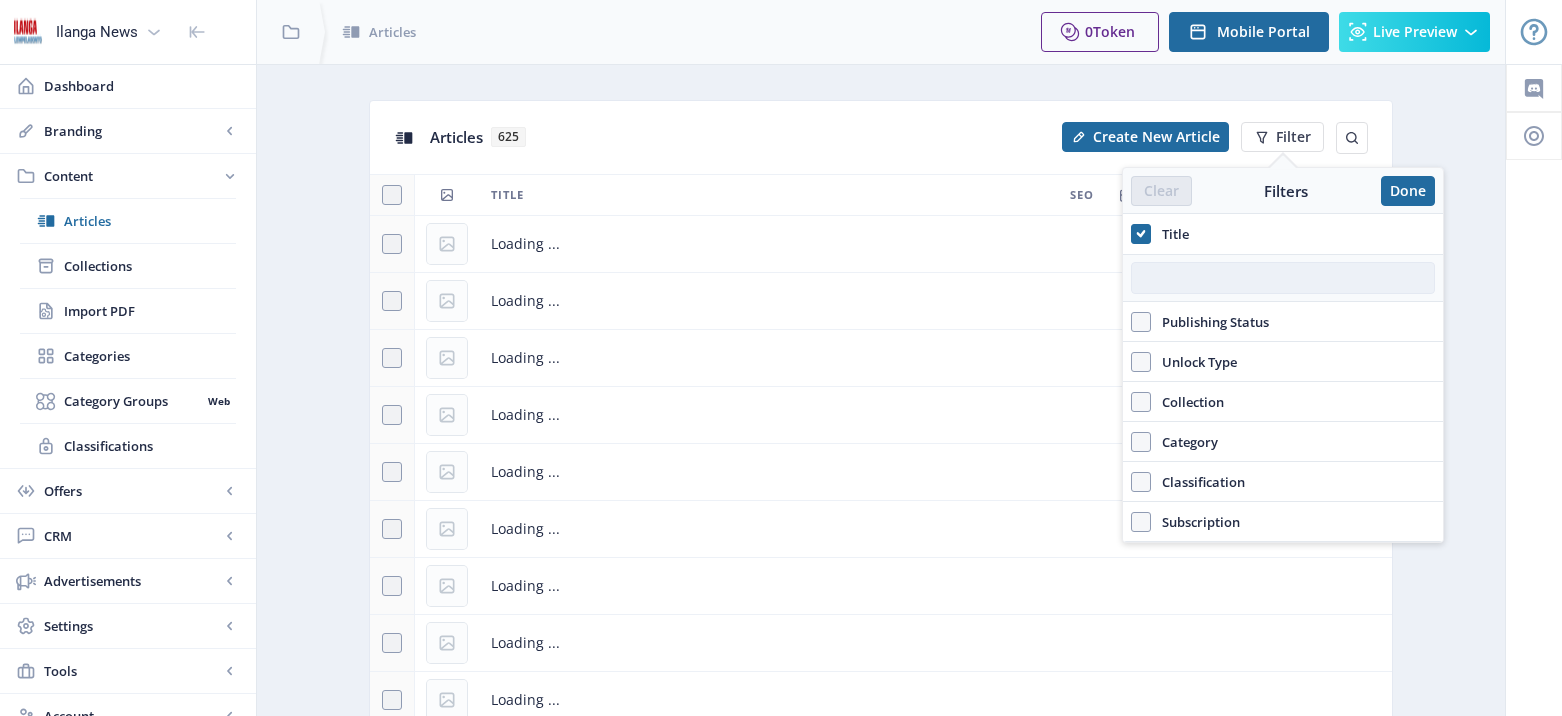 click at bounding box center (1283, 278) 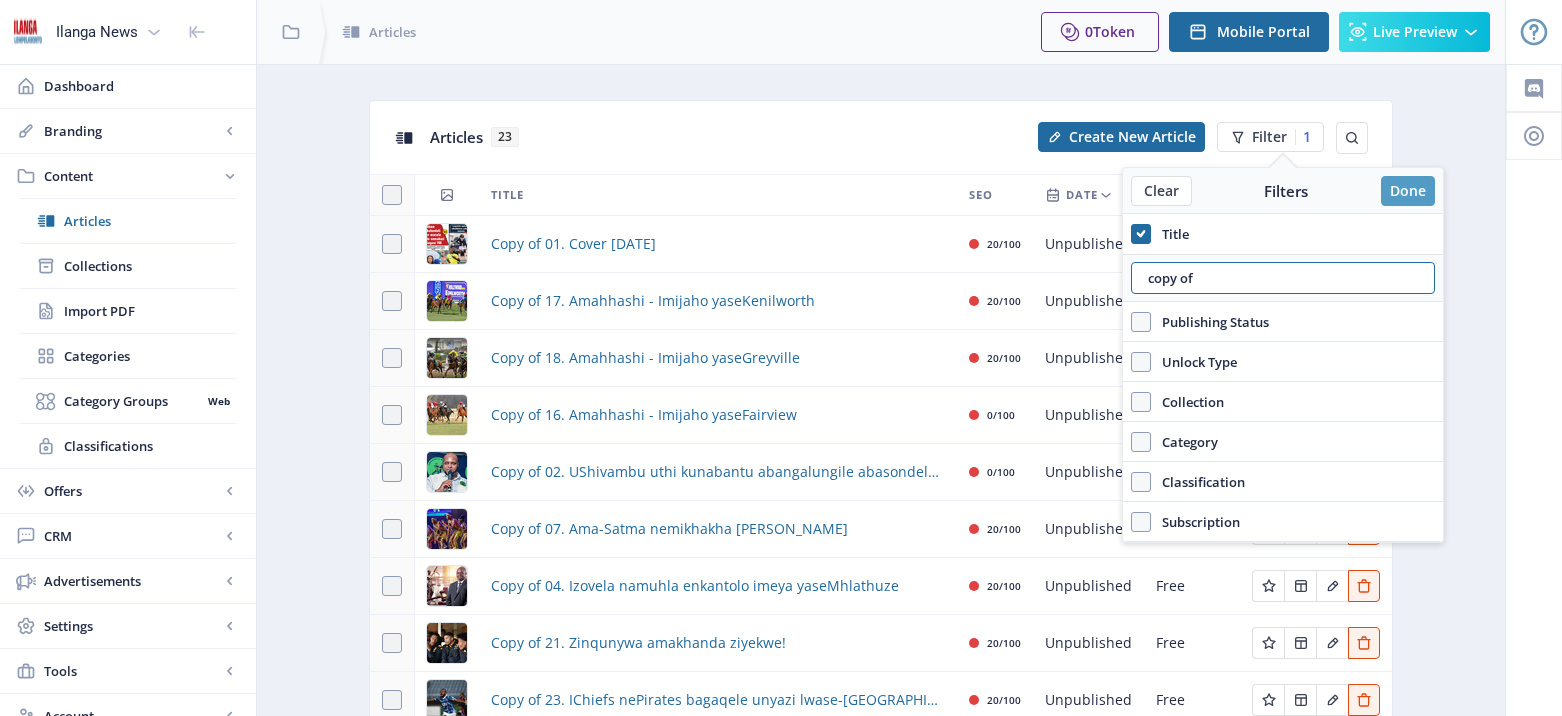 type on "copy of" 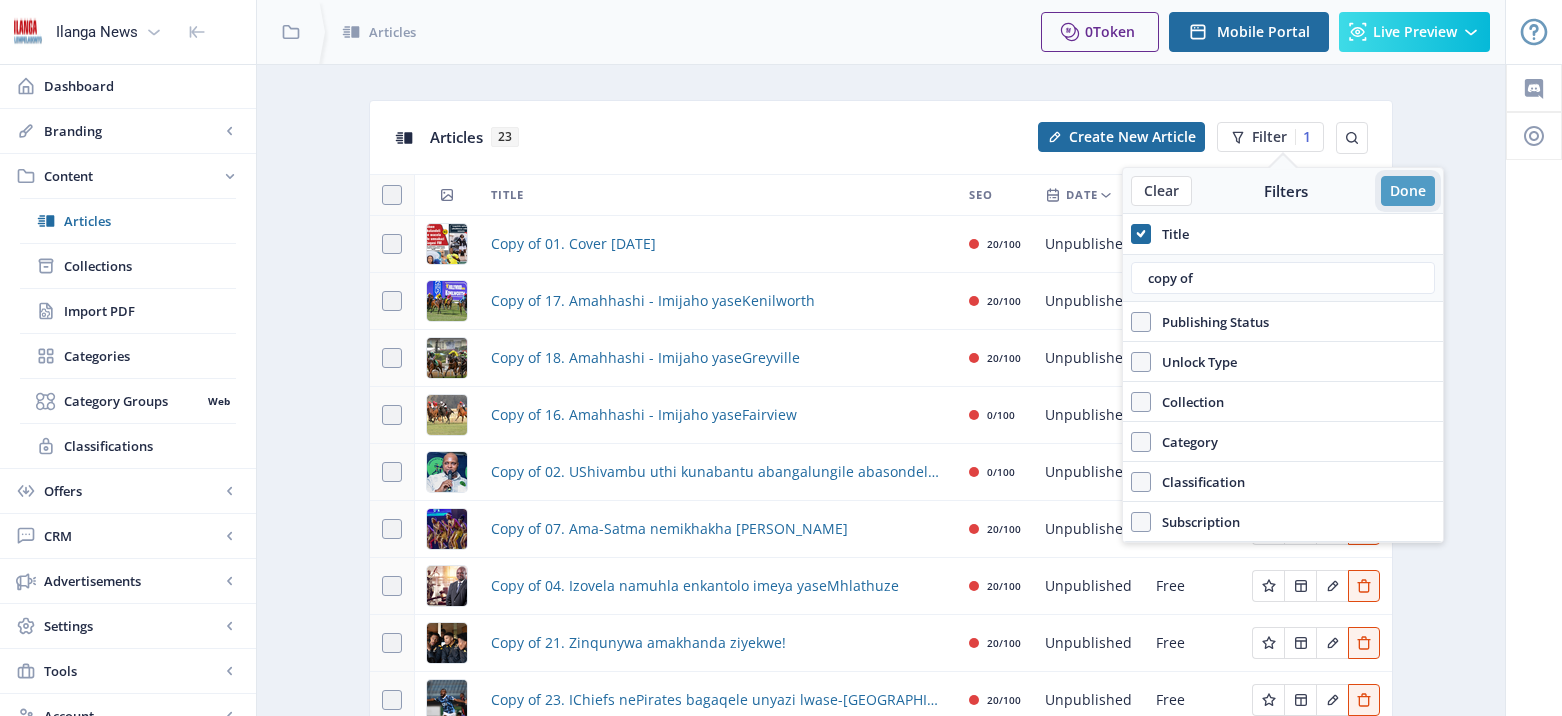click on "Done" at bounding box center [1408, 191] 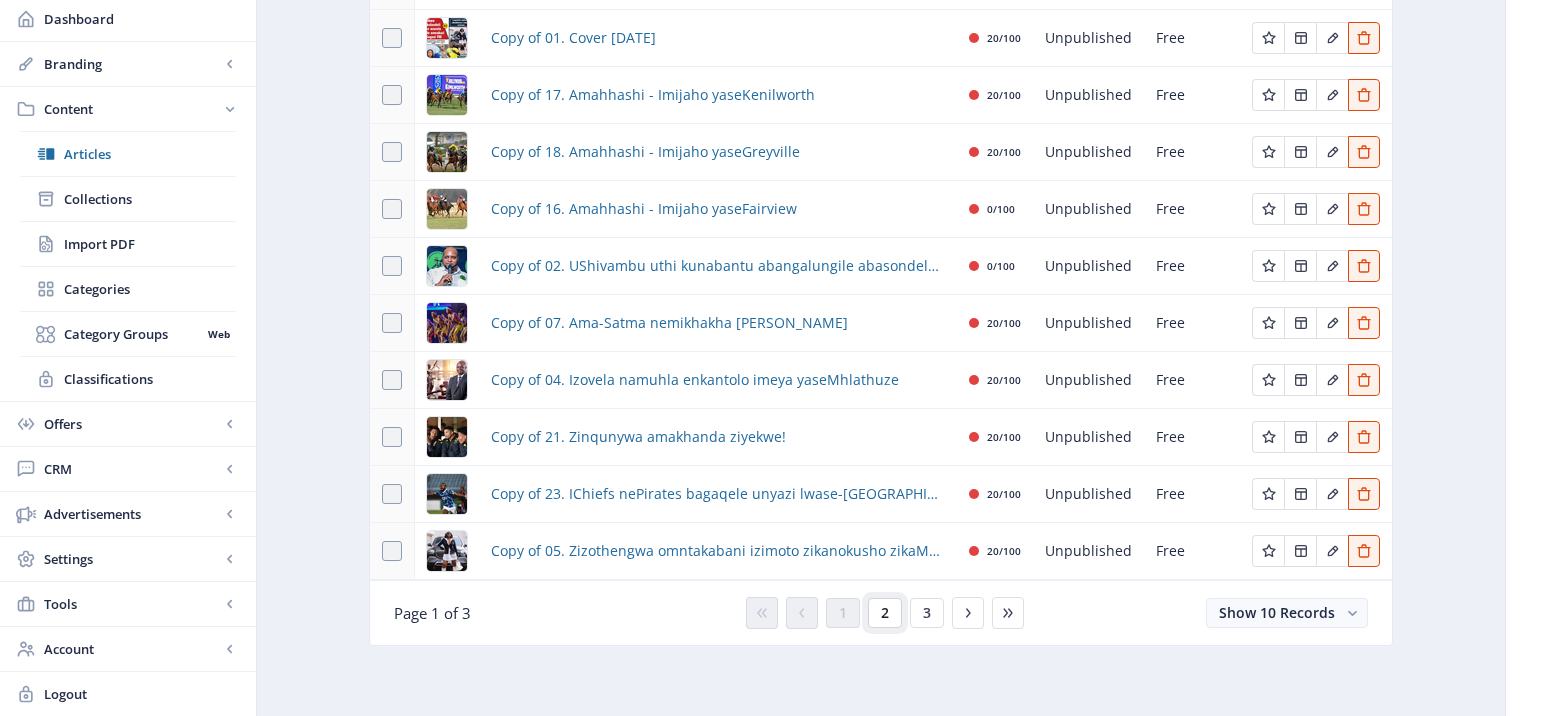 click on "2" 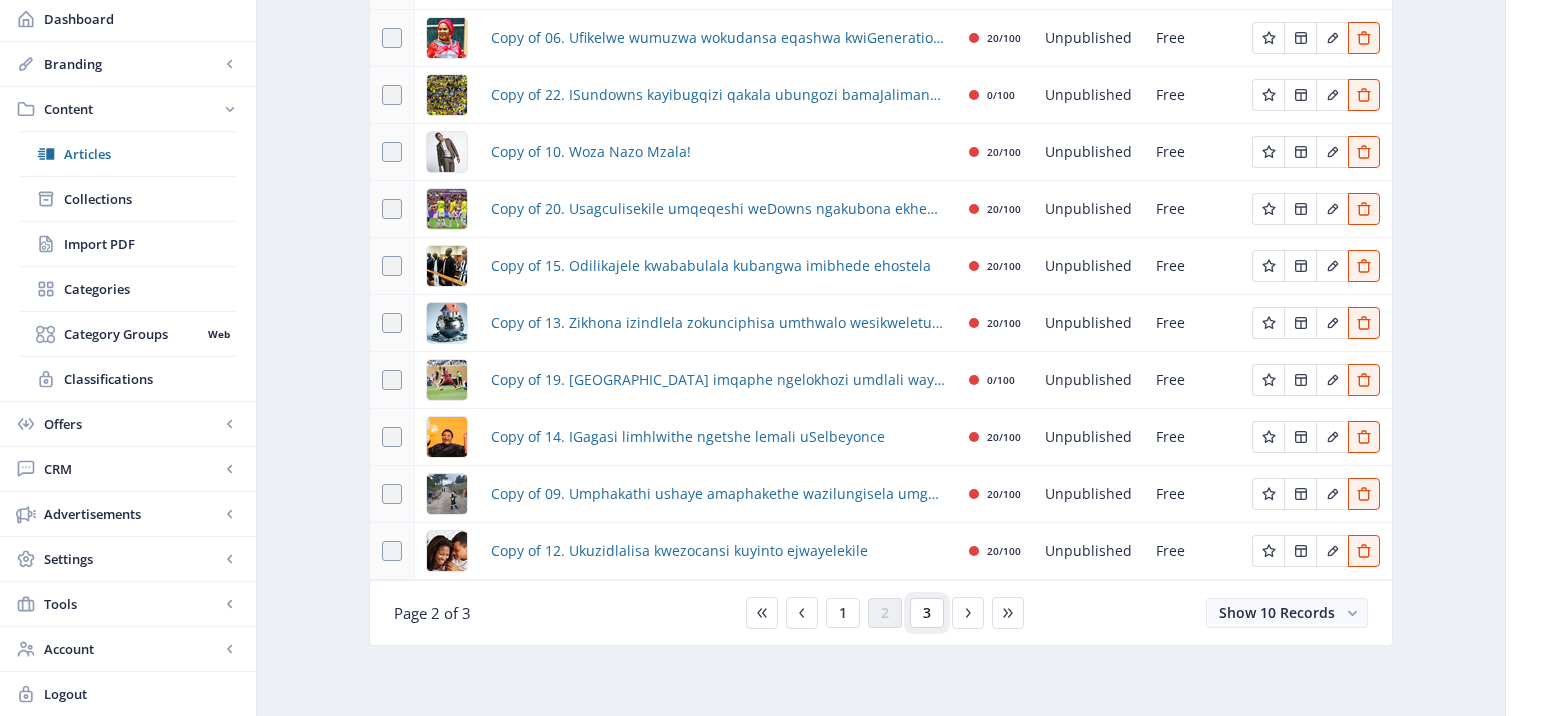 click on "3" 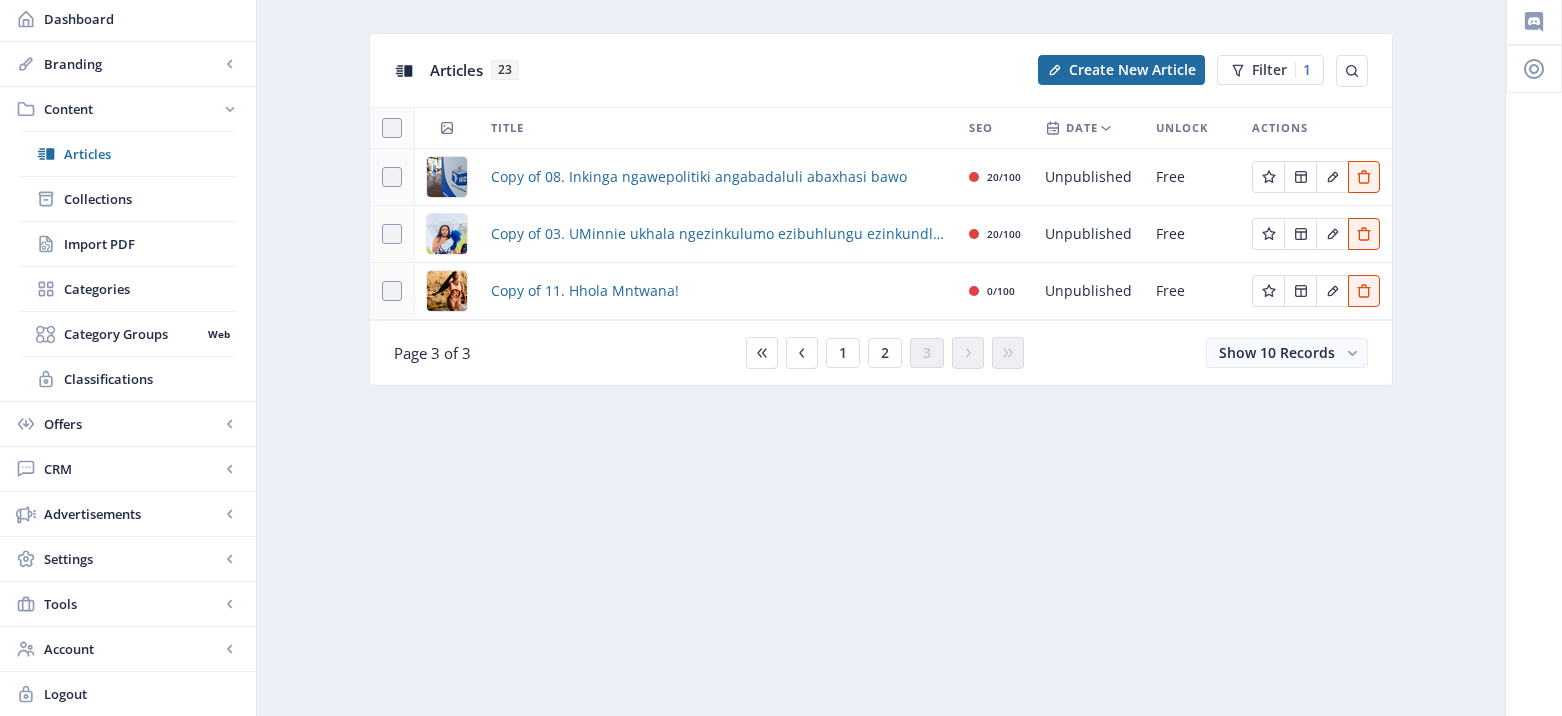 scroll, scrollTop: 67, scrollLeft: 0, axis: vertical 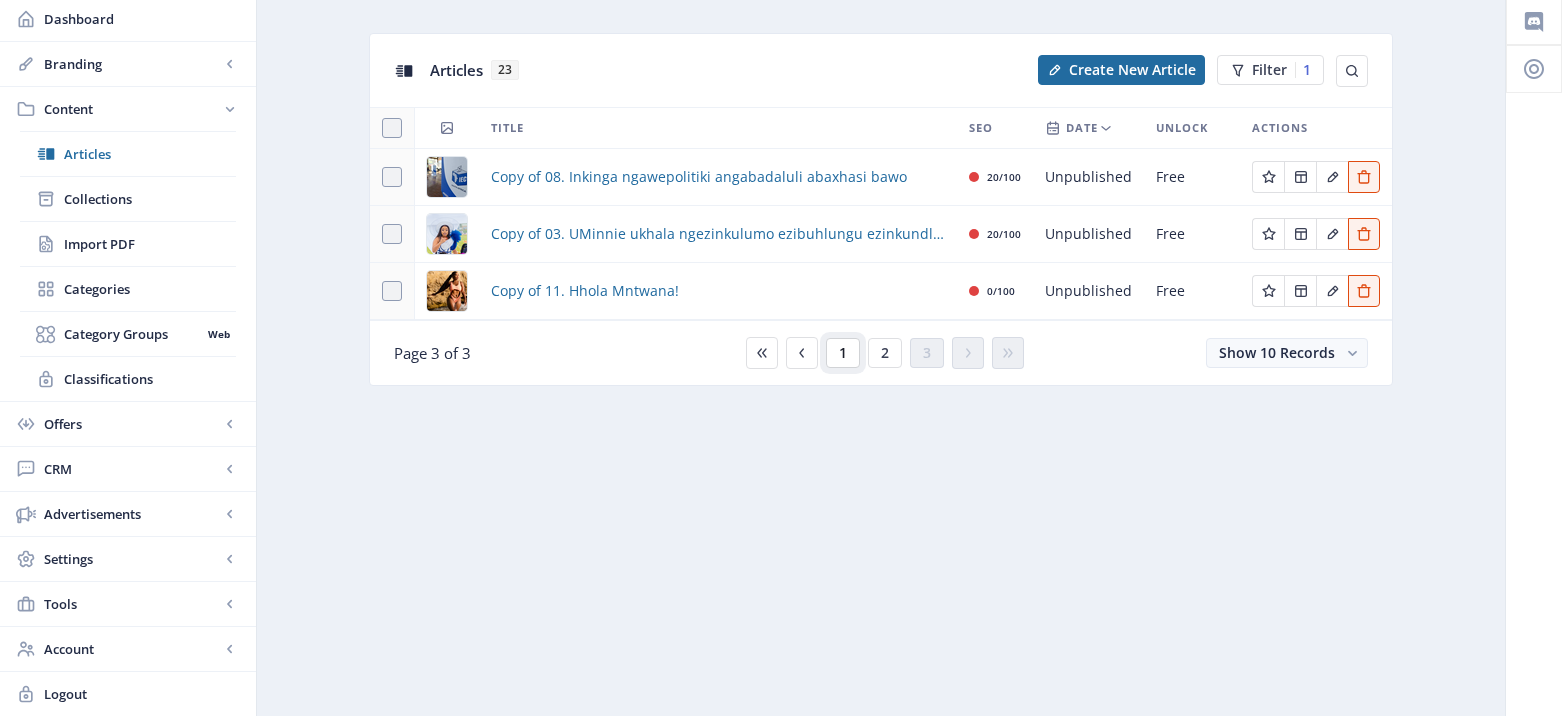 click on "1" 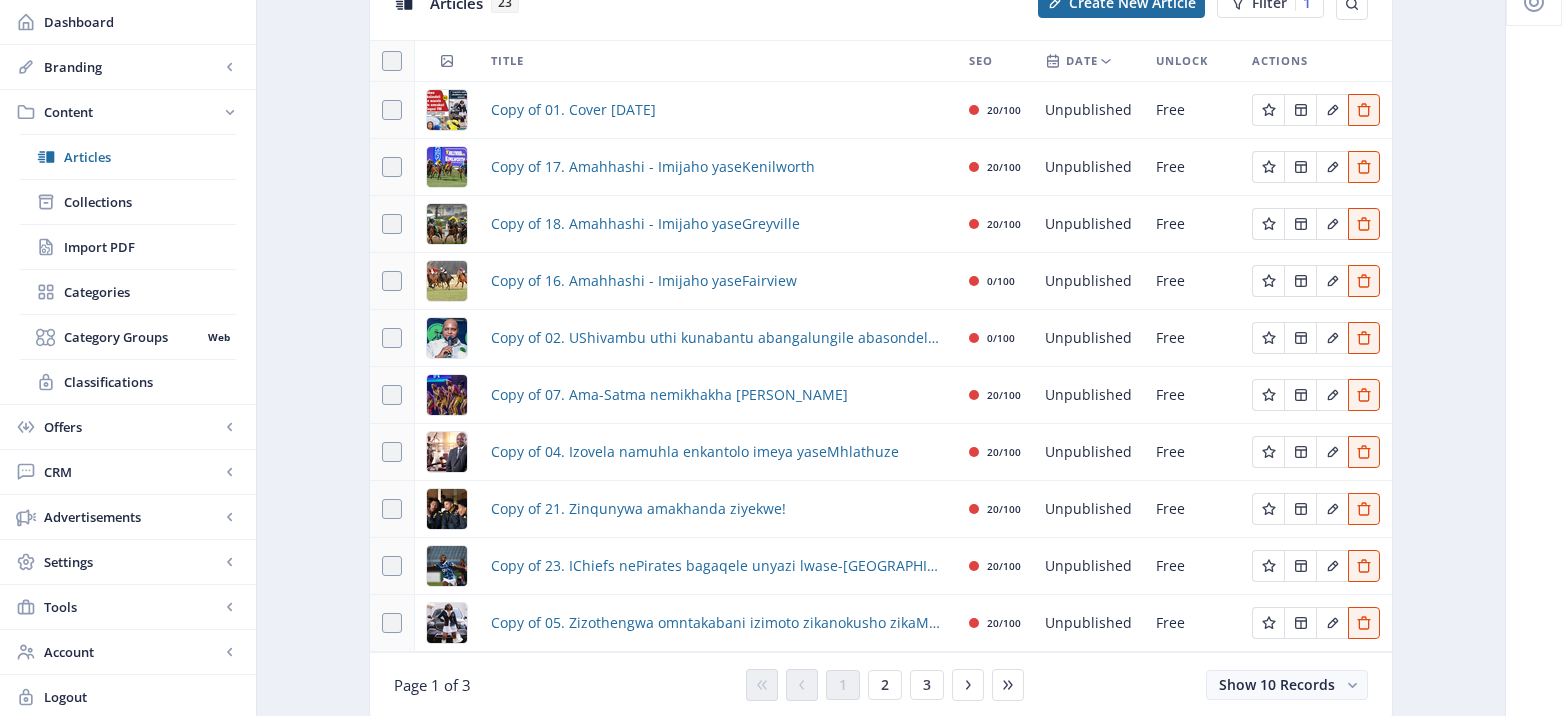scroll, scrollTop: 0, scrollLeft: 0, axis: both 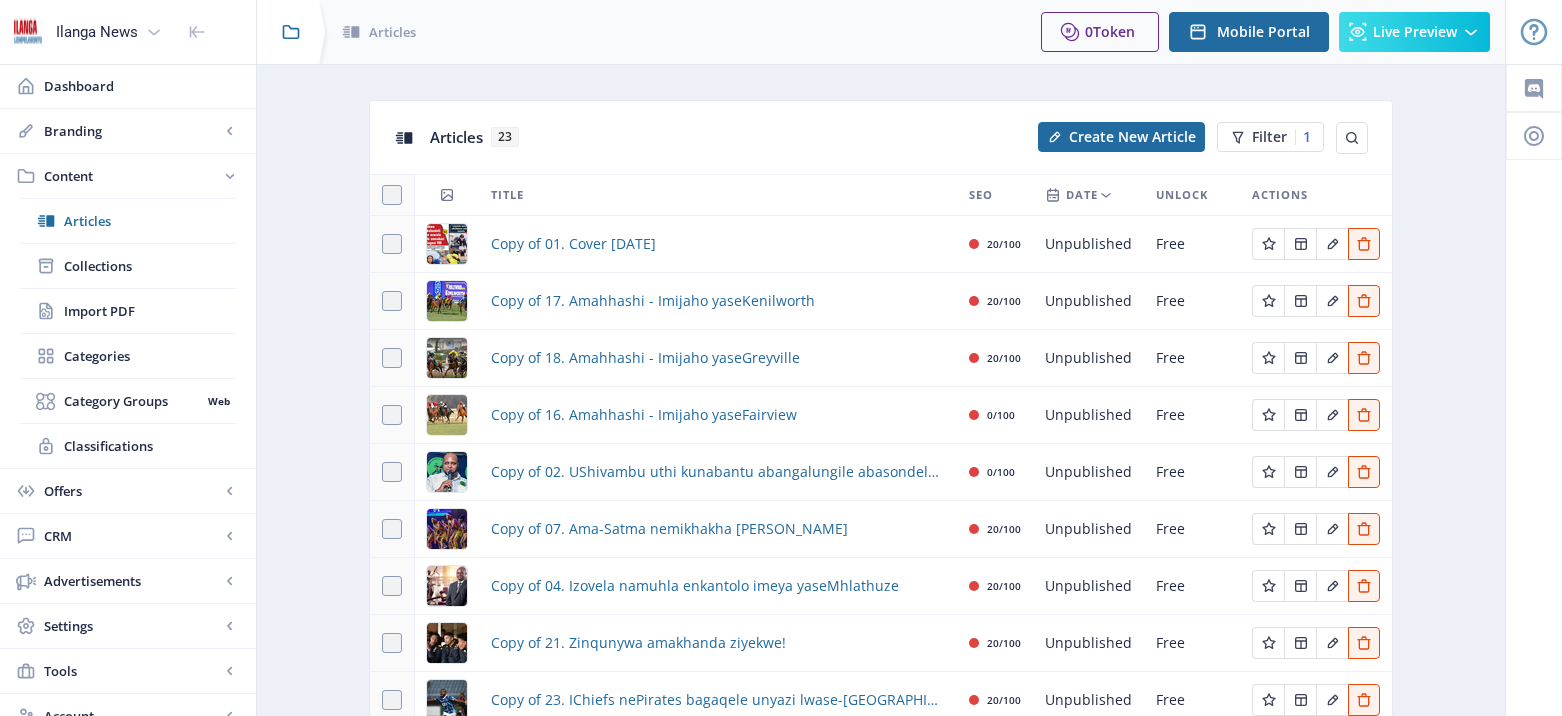click 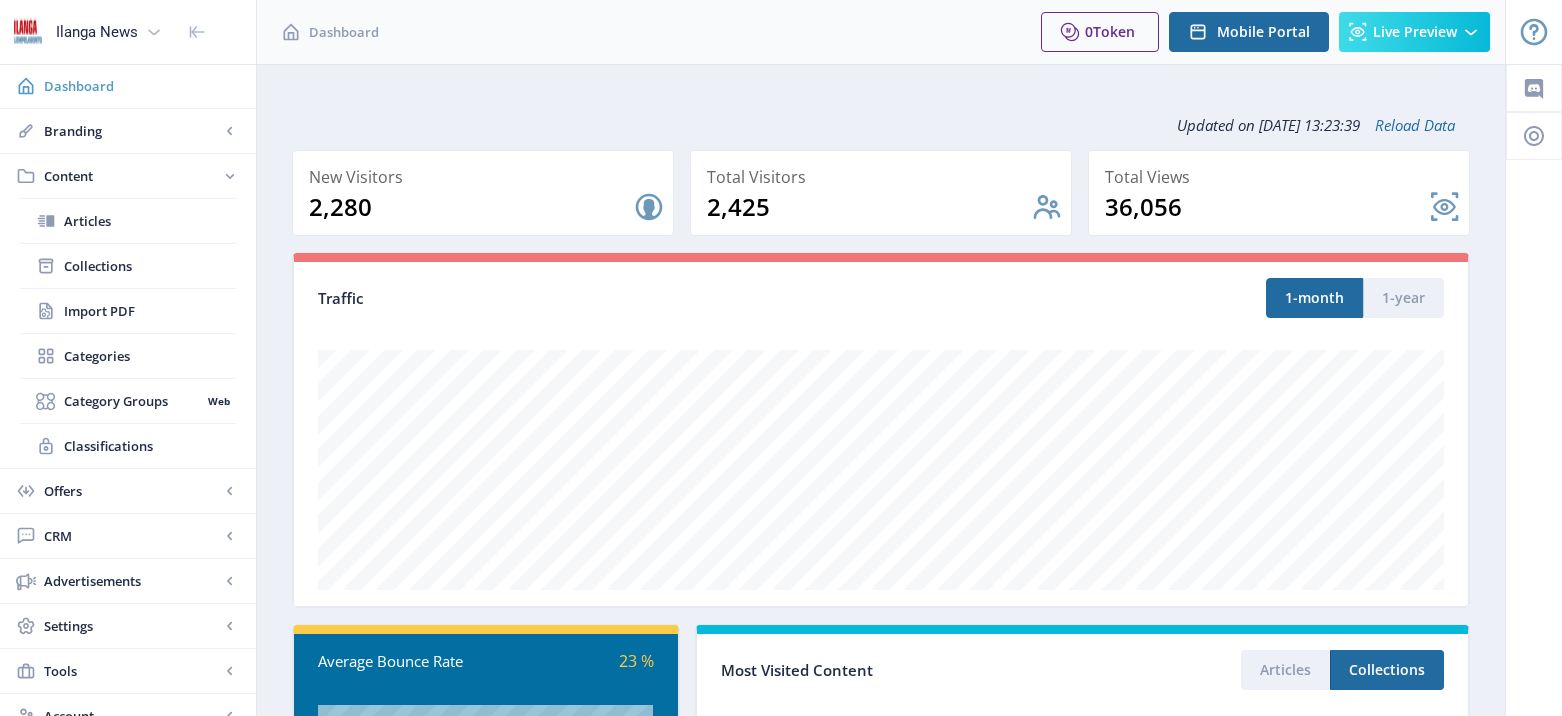 click on "Dashboard" at bounding box center (142, 86) 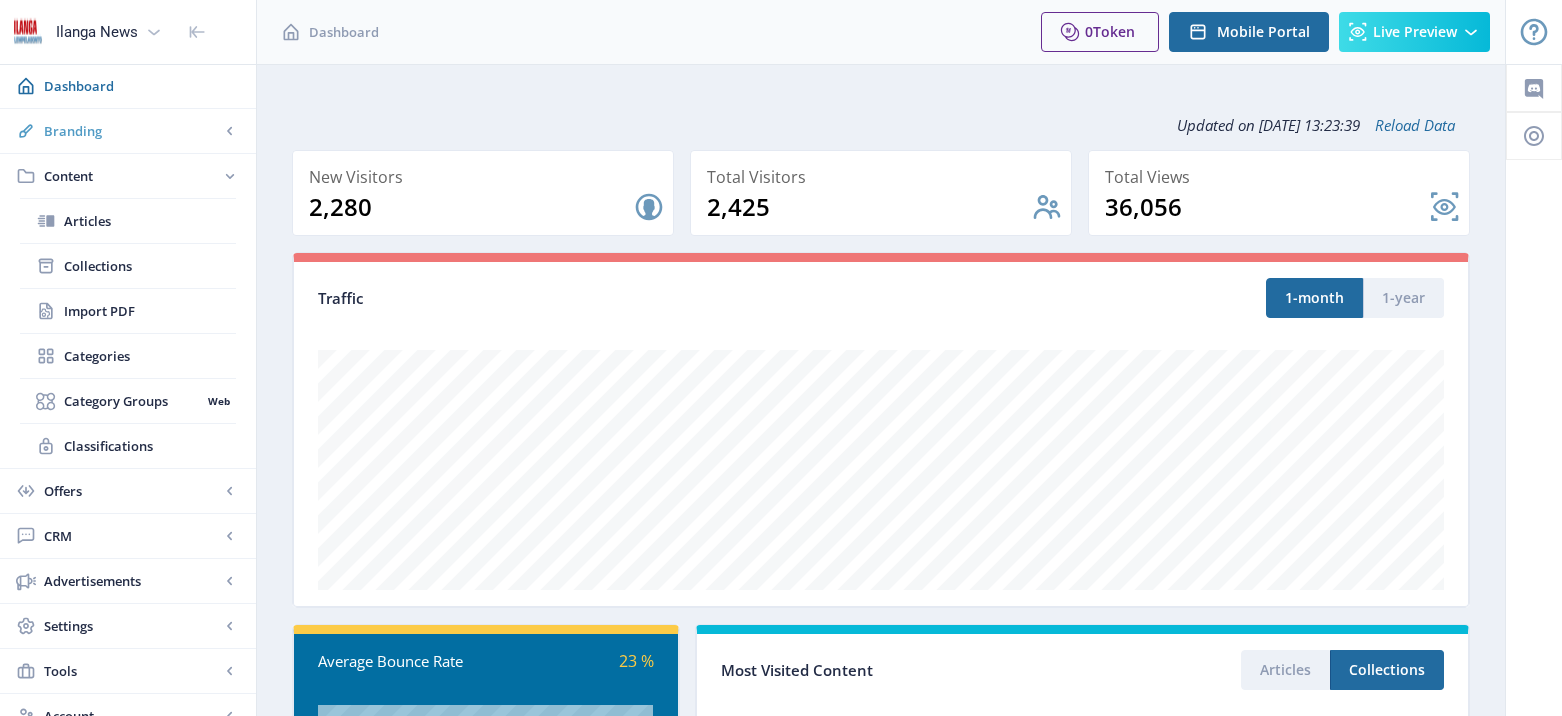 click 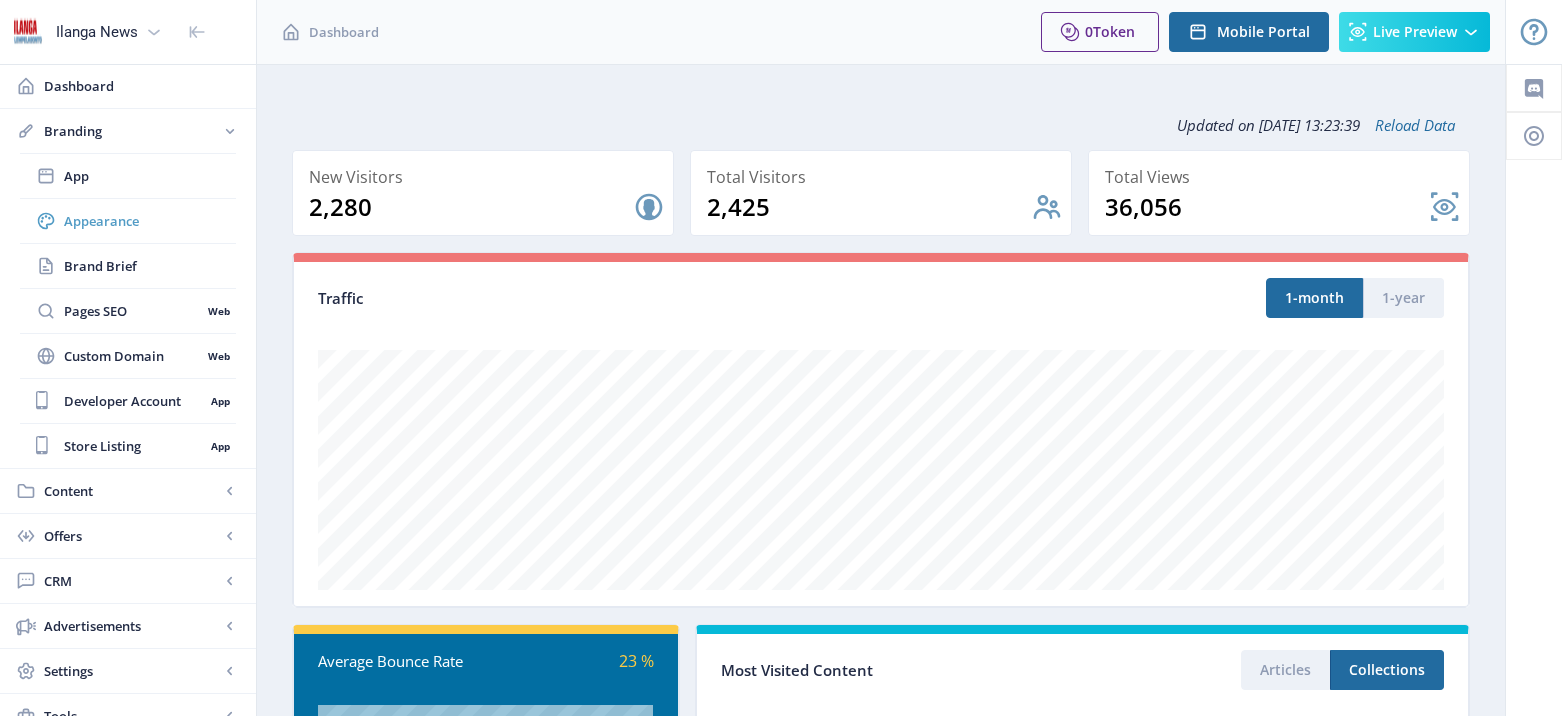 click on "Appearance" at bounding box center [150, 221] 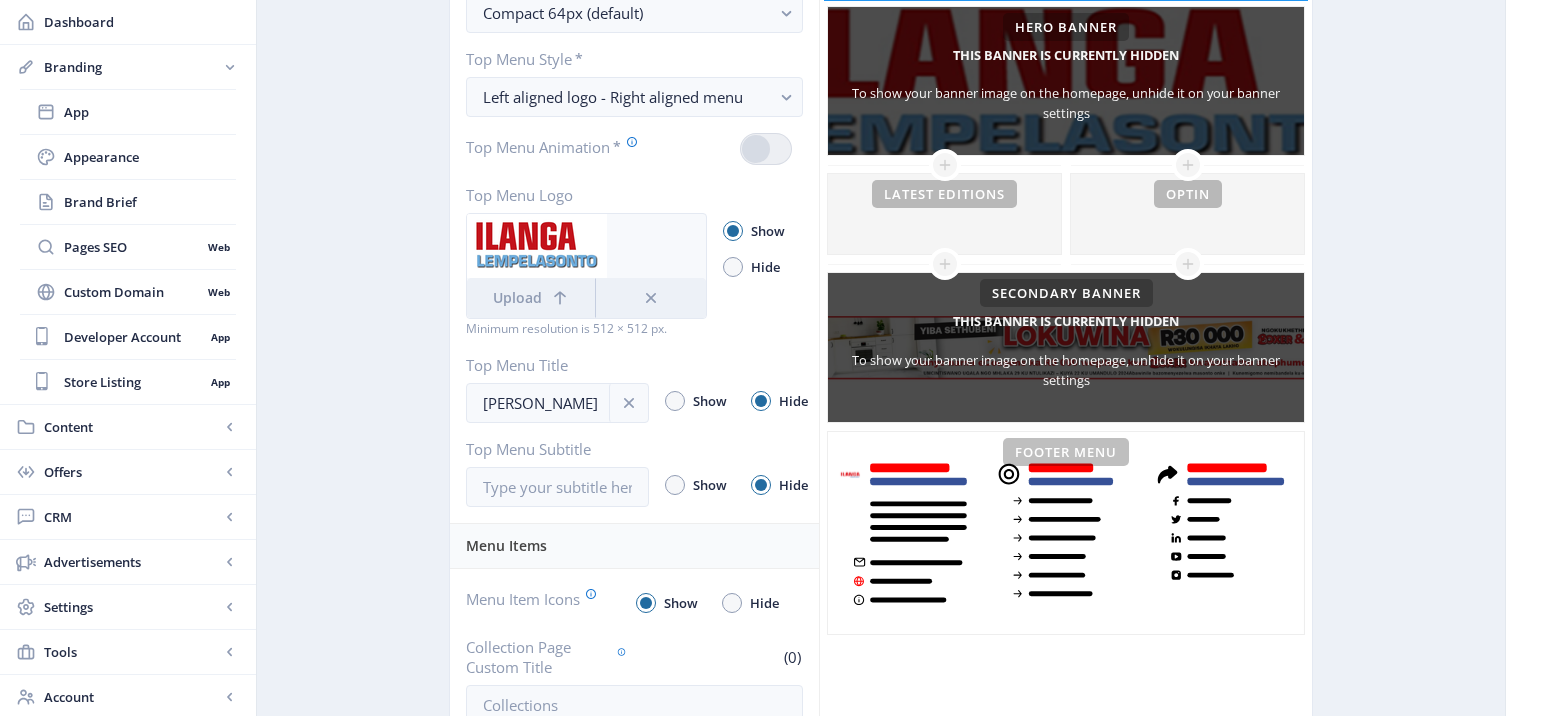 scroll, scrollTop: 0, scrollLeft: 0, axis: both 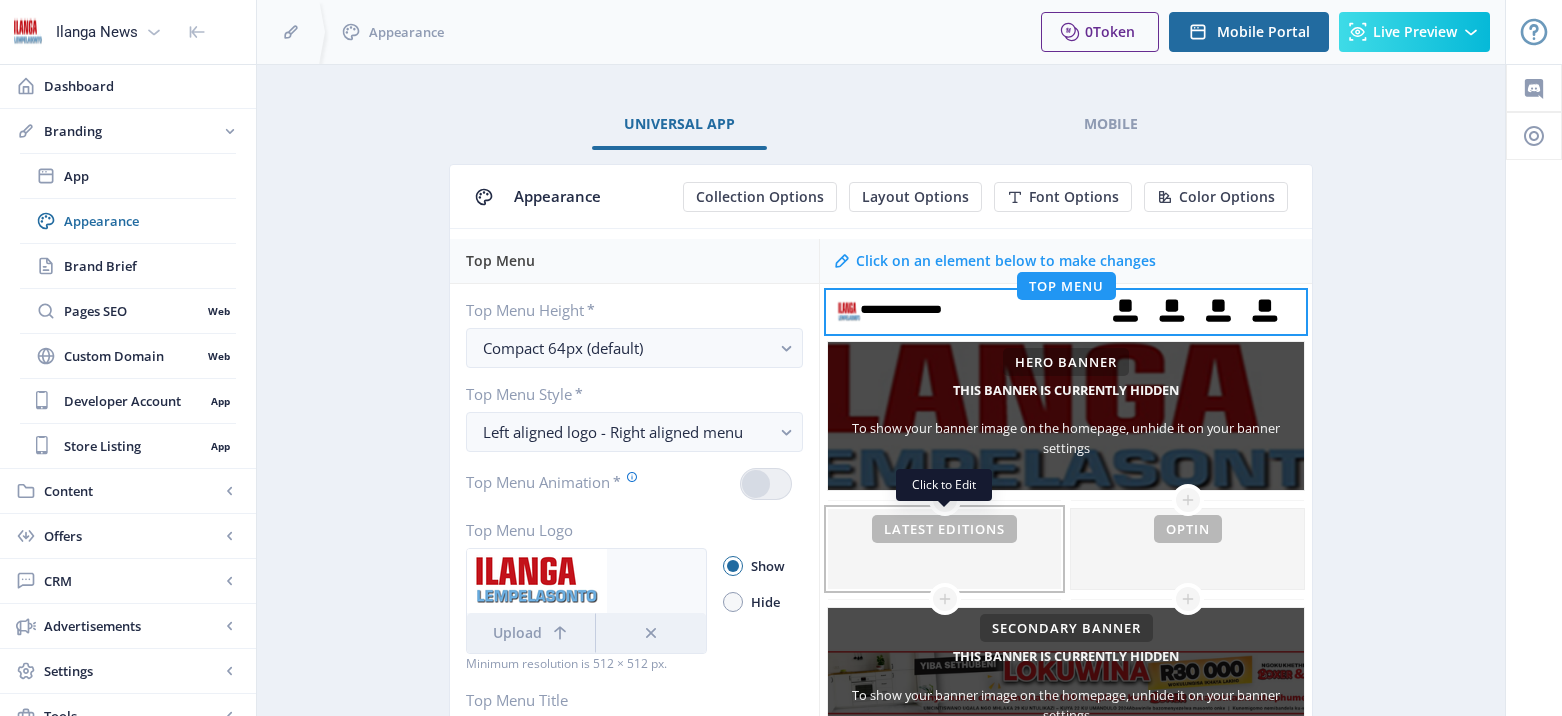 click 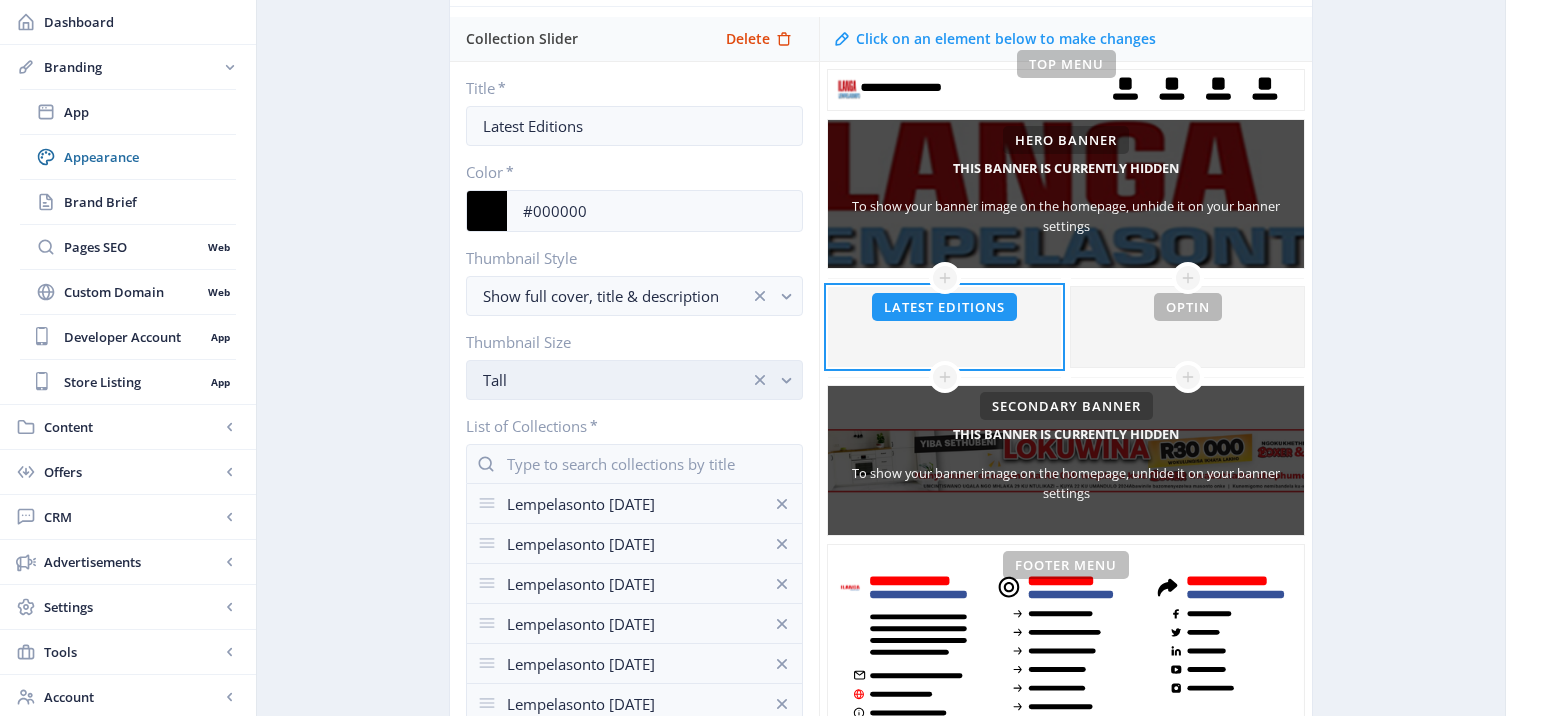 scroll, scrollTop: 297, scrollLeft: 0, axis: vertical 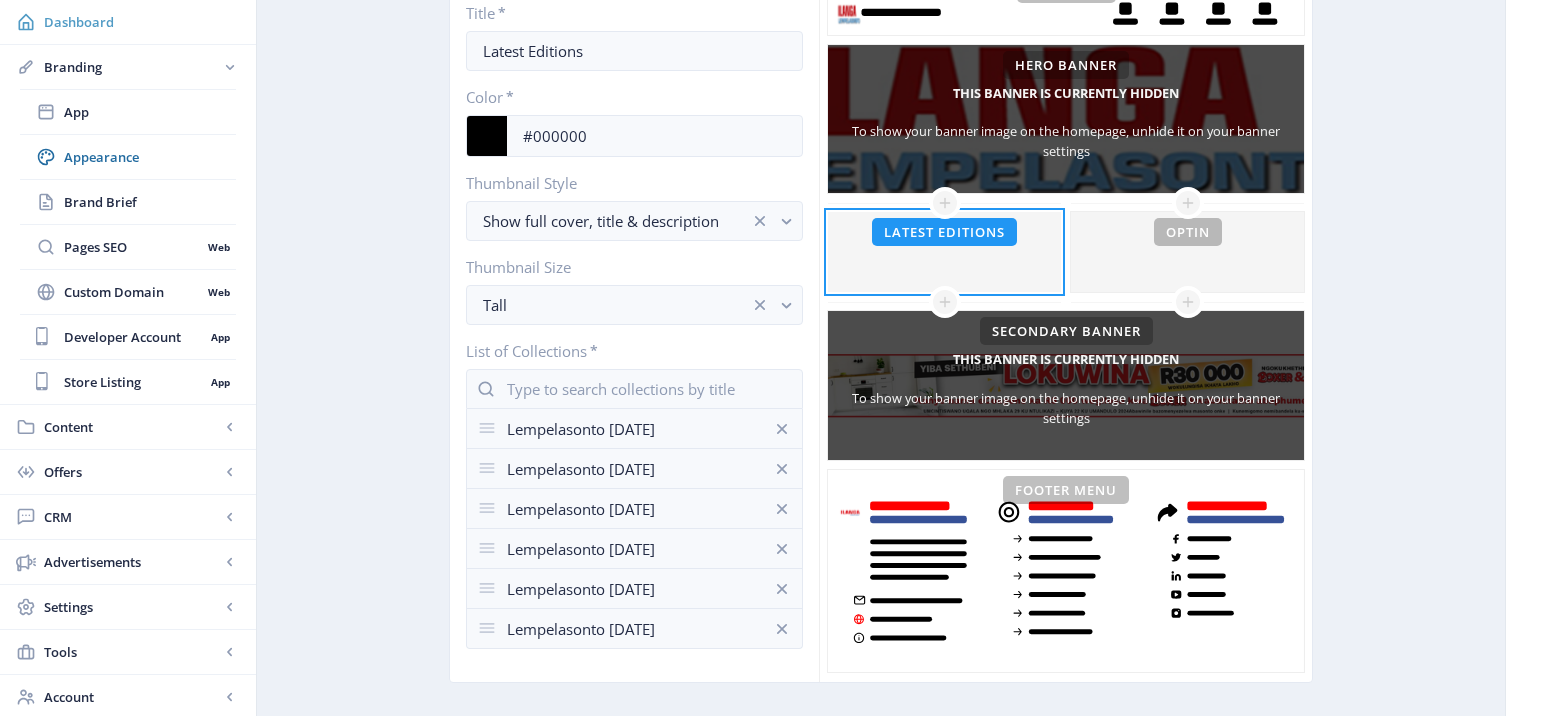 click on "Dashboard" at bounding box center (142, 22) 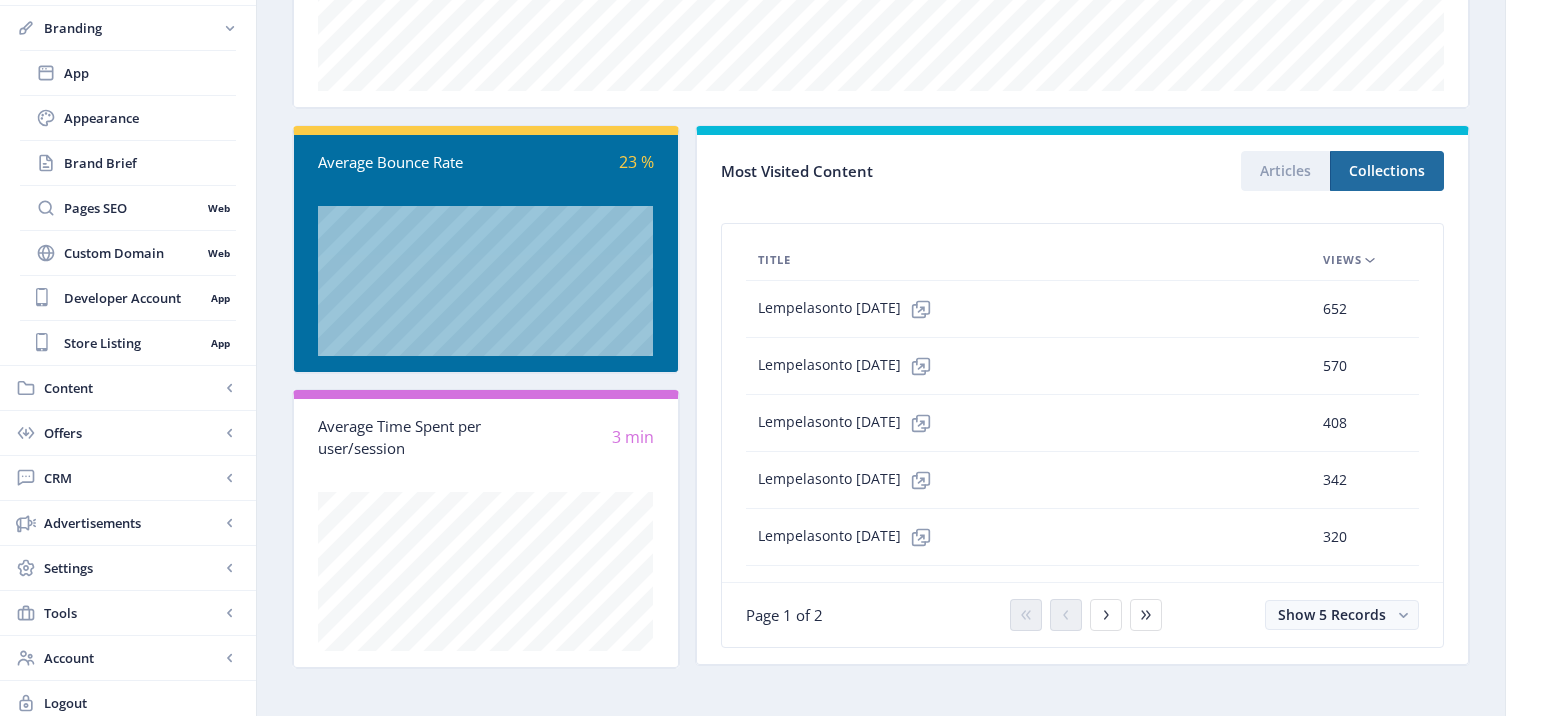 scroll, scrollTop: 508, scrollLeft: 0, axis: vertical 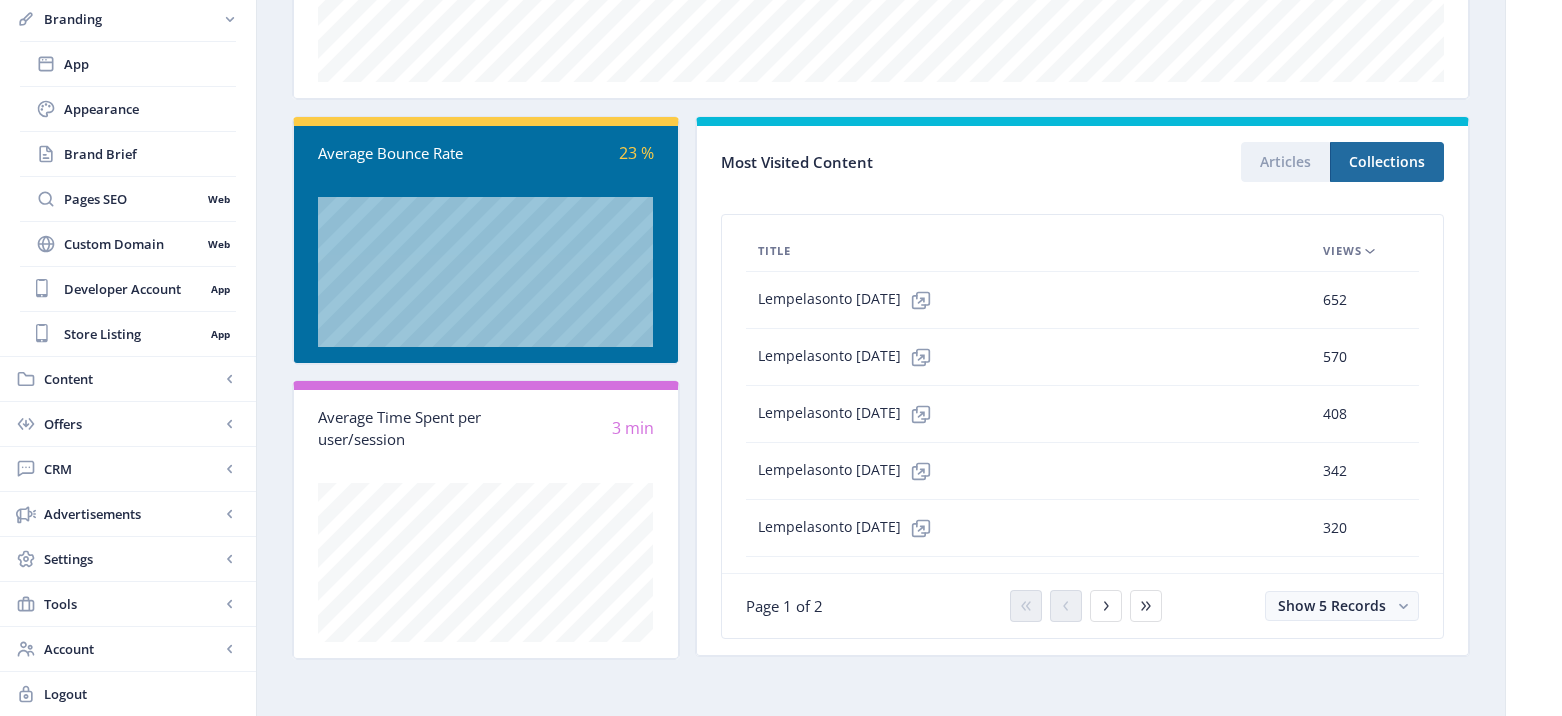 click 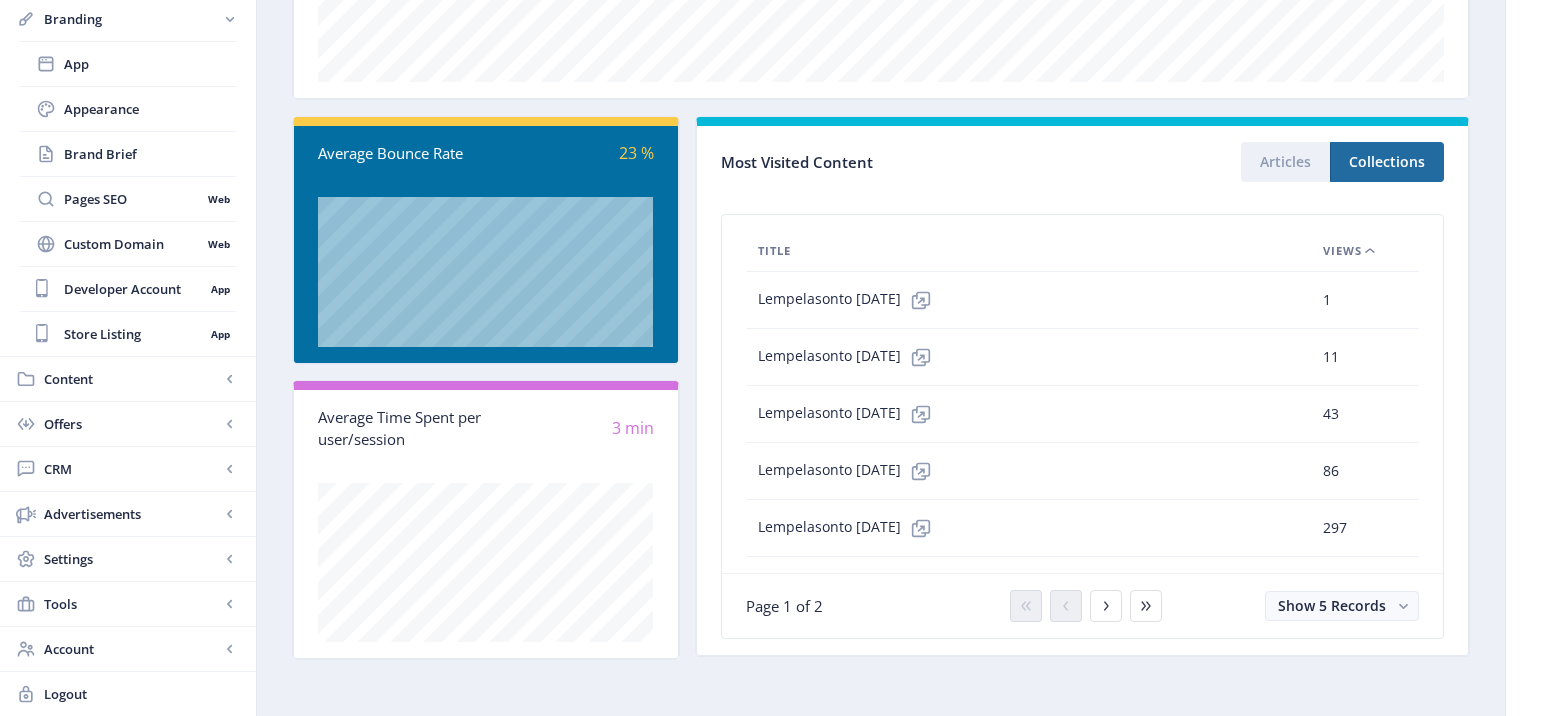 click 